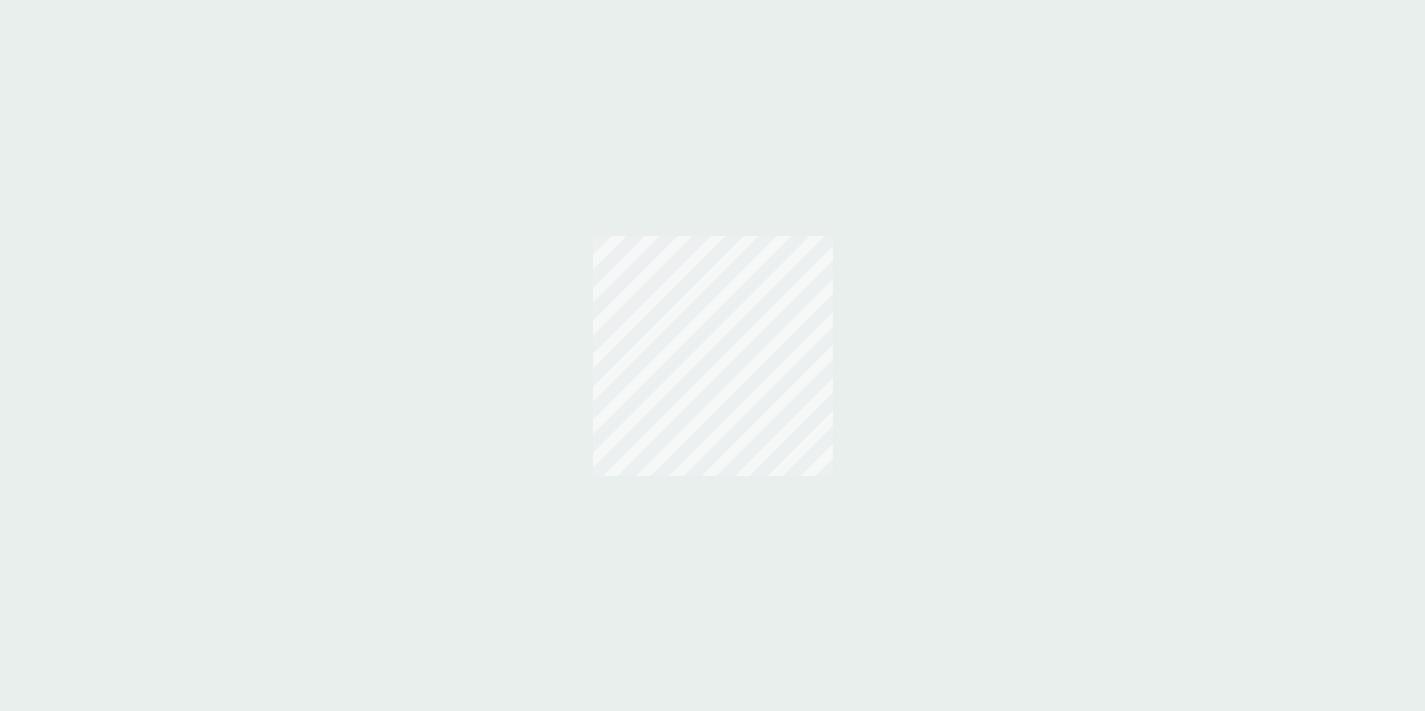 scroll, scrollTop: 0, scrollLeft: 0, axis: both 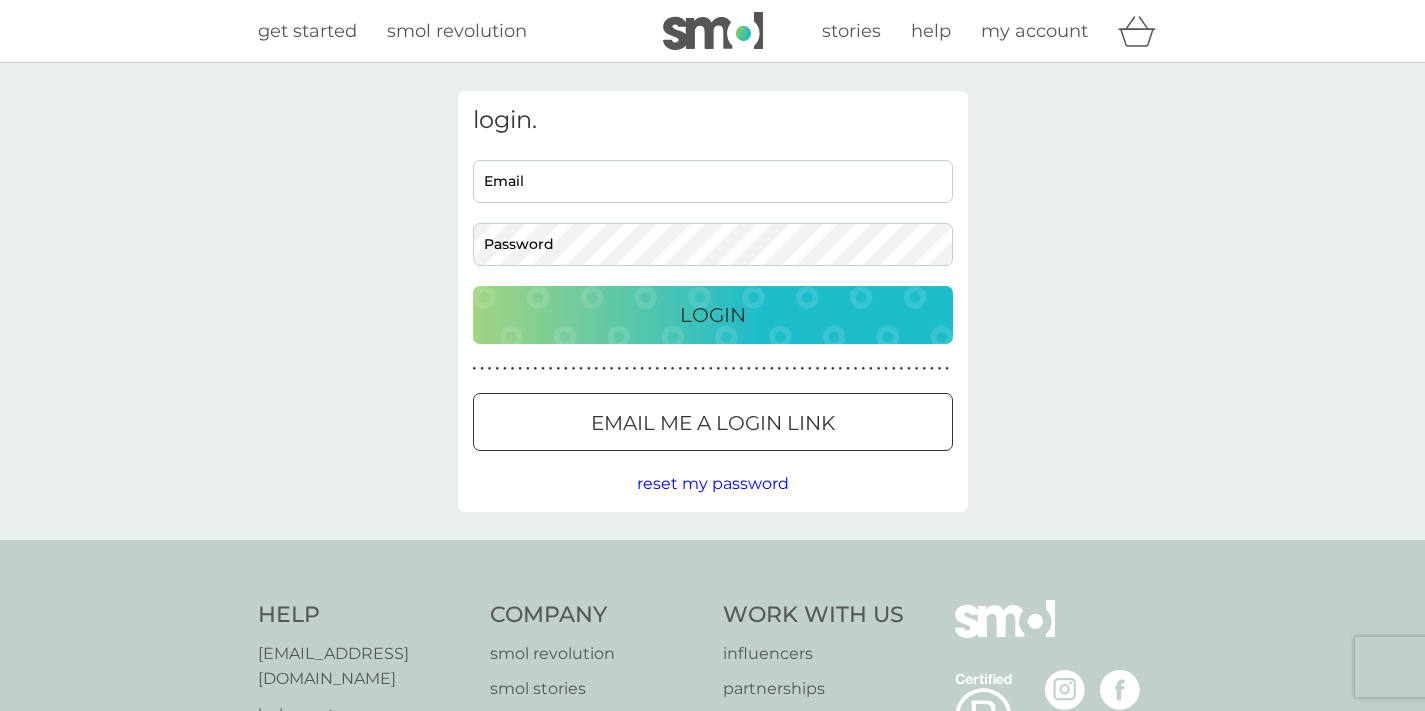 type on "[EMAIL_ADDRESS][DOMAIN_NAME]" 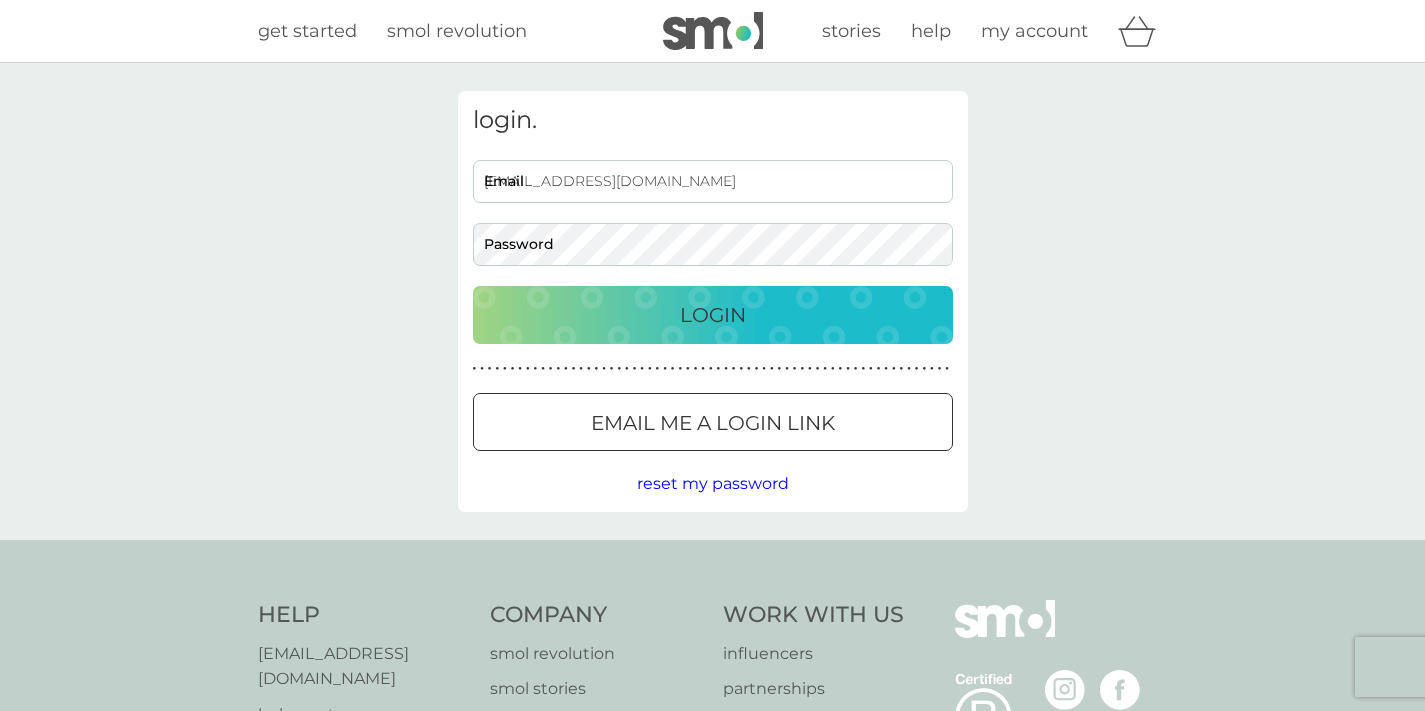 click on "Login" at bounding box center [713, 315] 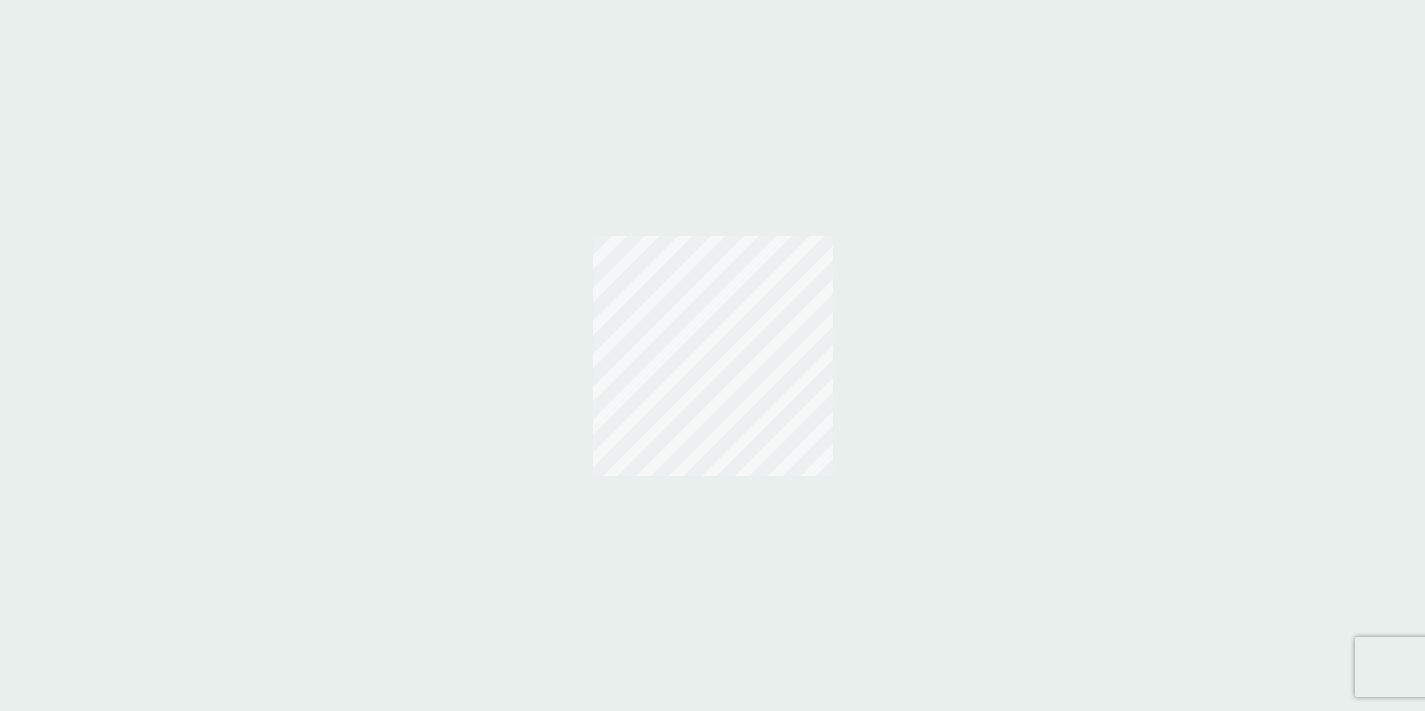 scroll, scrollTop: 0, scrollLeft: 0, axis: both 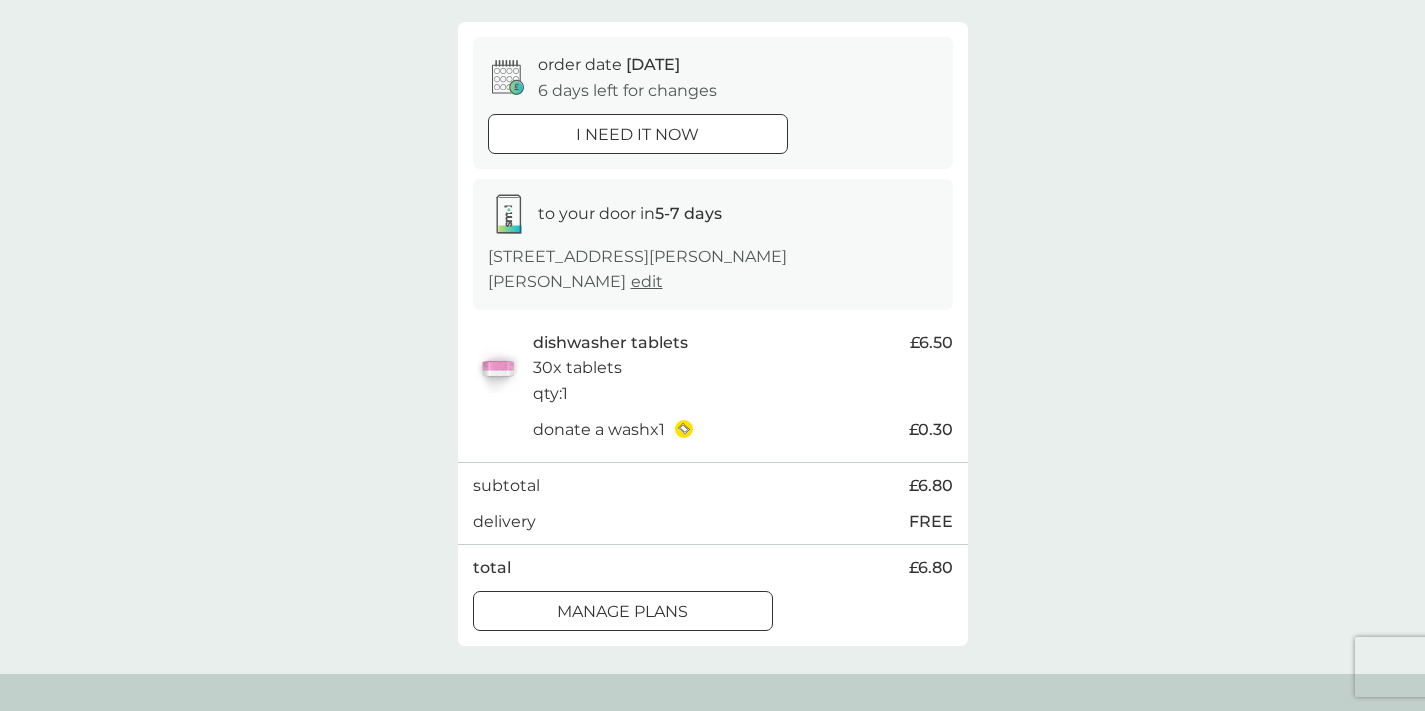 click on "manage plans" at bounding box center [622, 612] 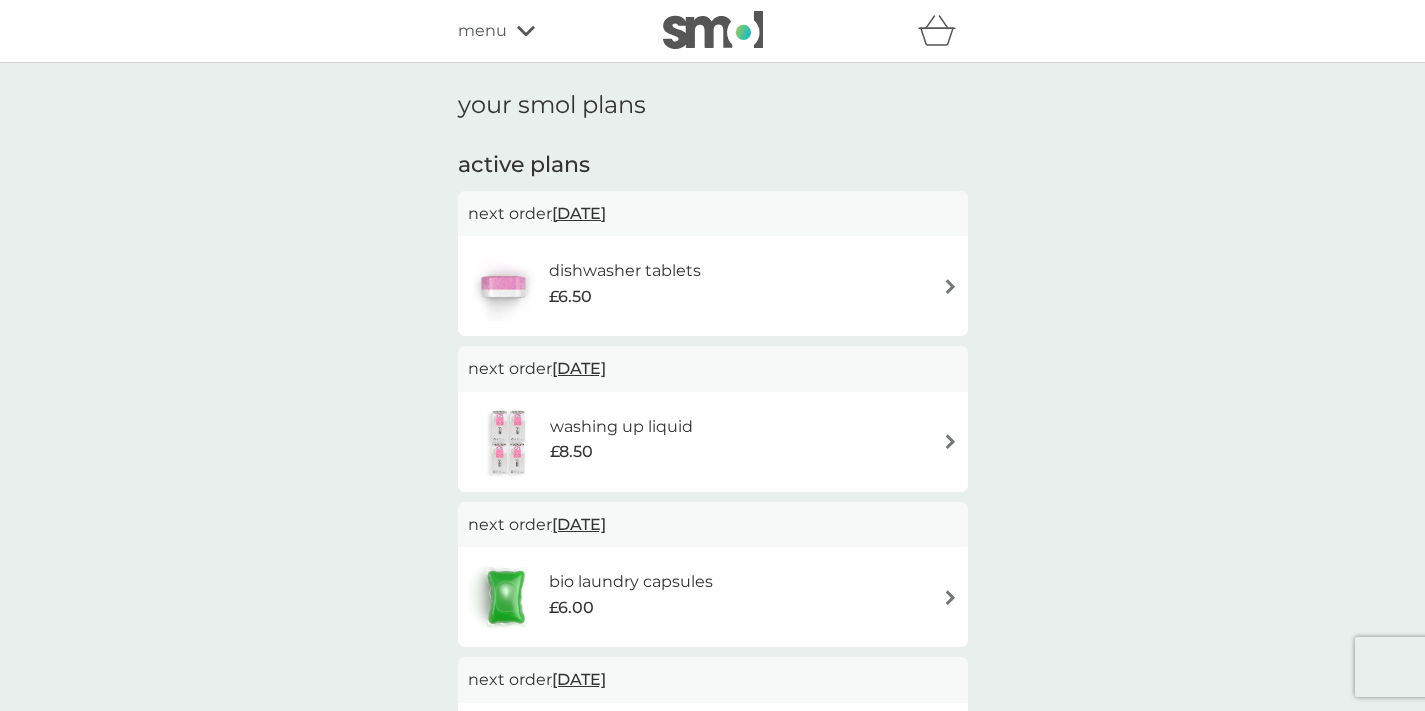 click on "dishwasher tablets £6.50" at bounding box center (713, 286) 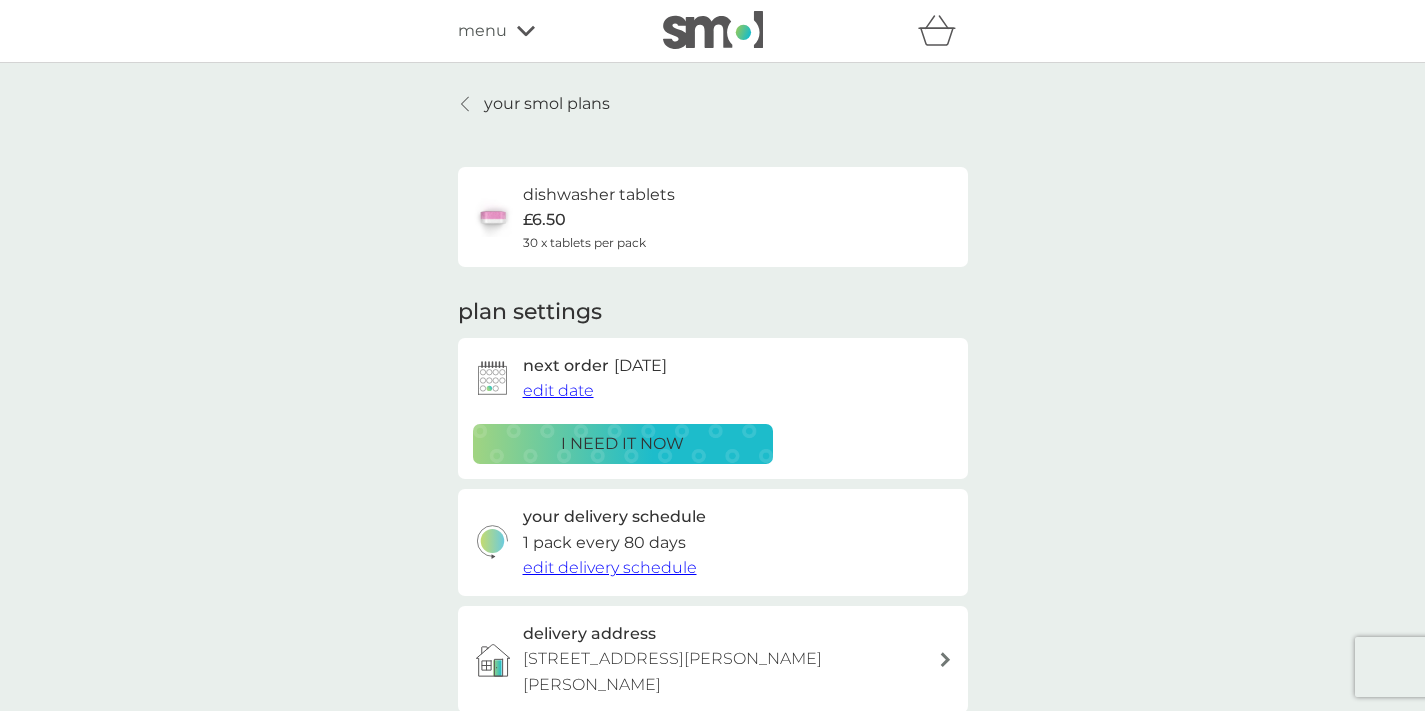 click on "edit date" at bounding box center [558, 390] 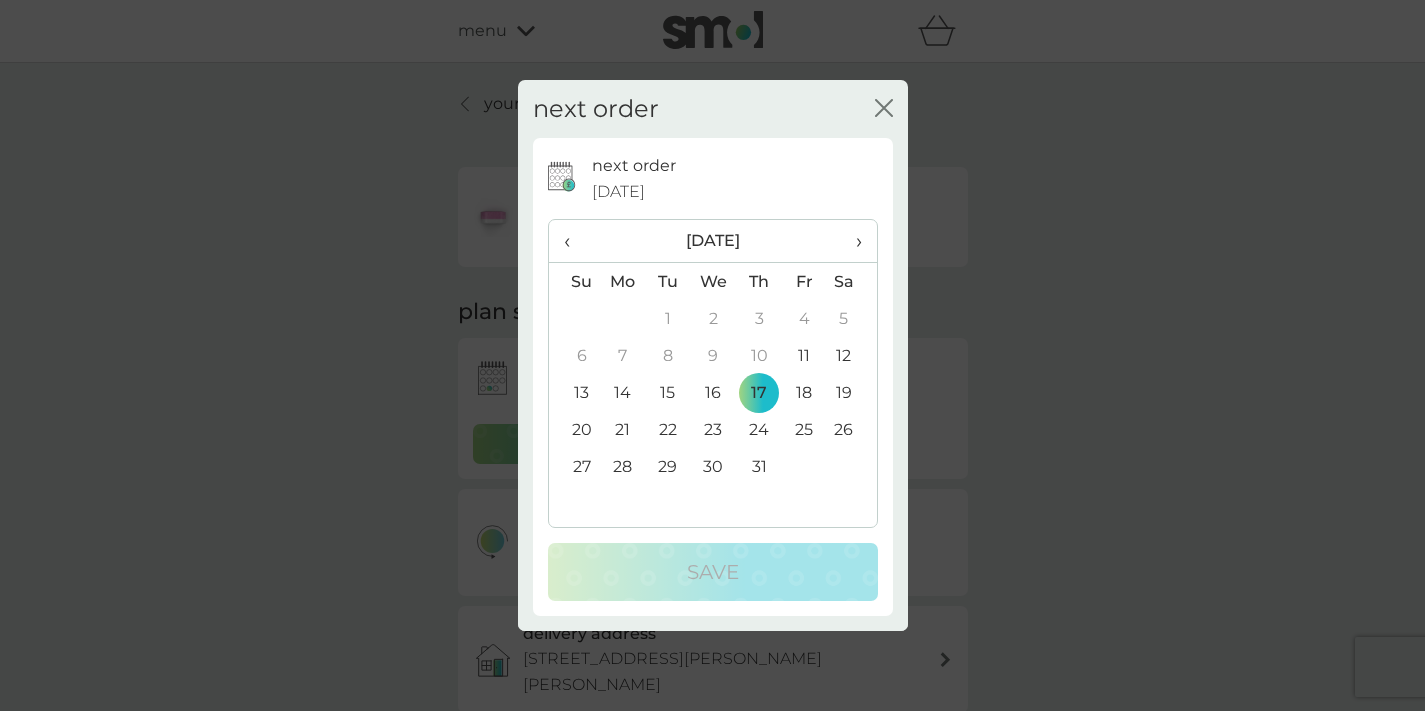click on "›" at bounding box center [851, 241] 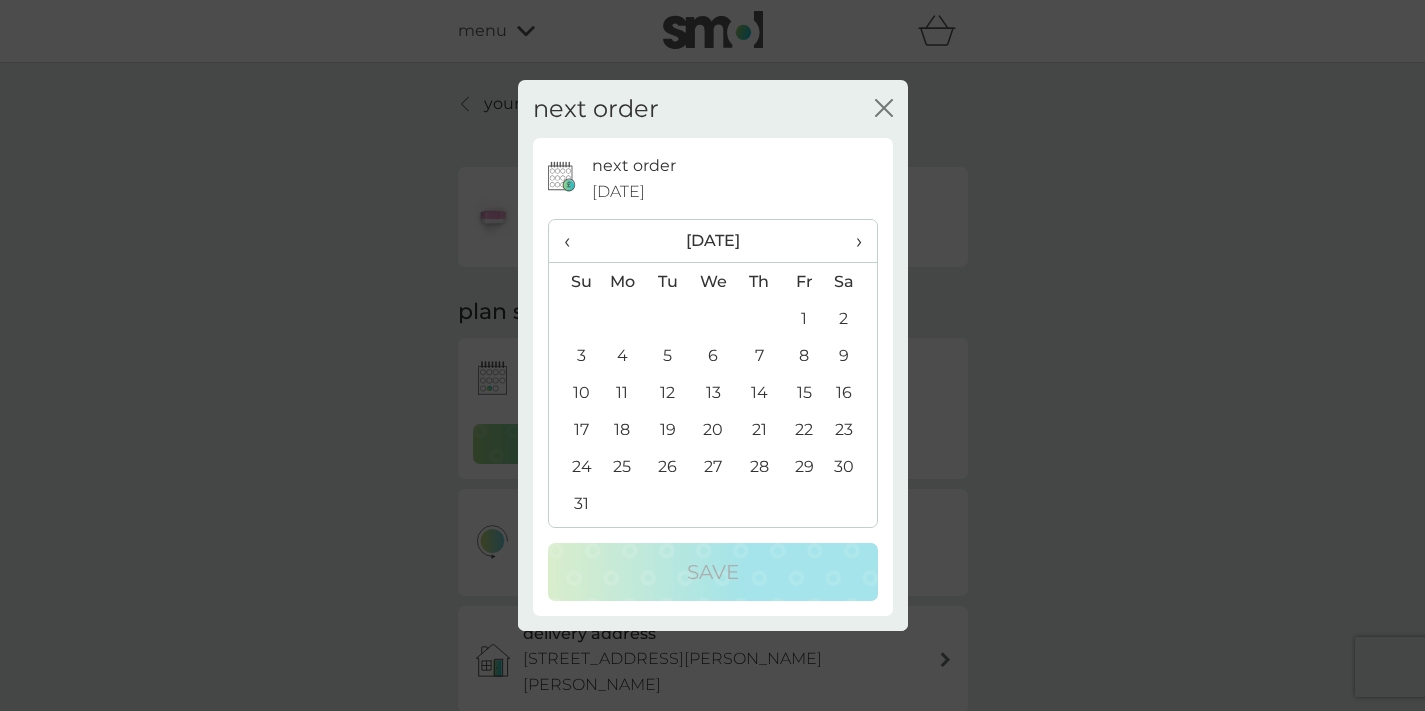 click on "11" at bounding box center (623, 392) 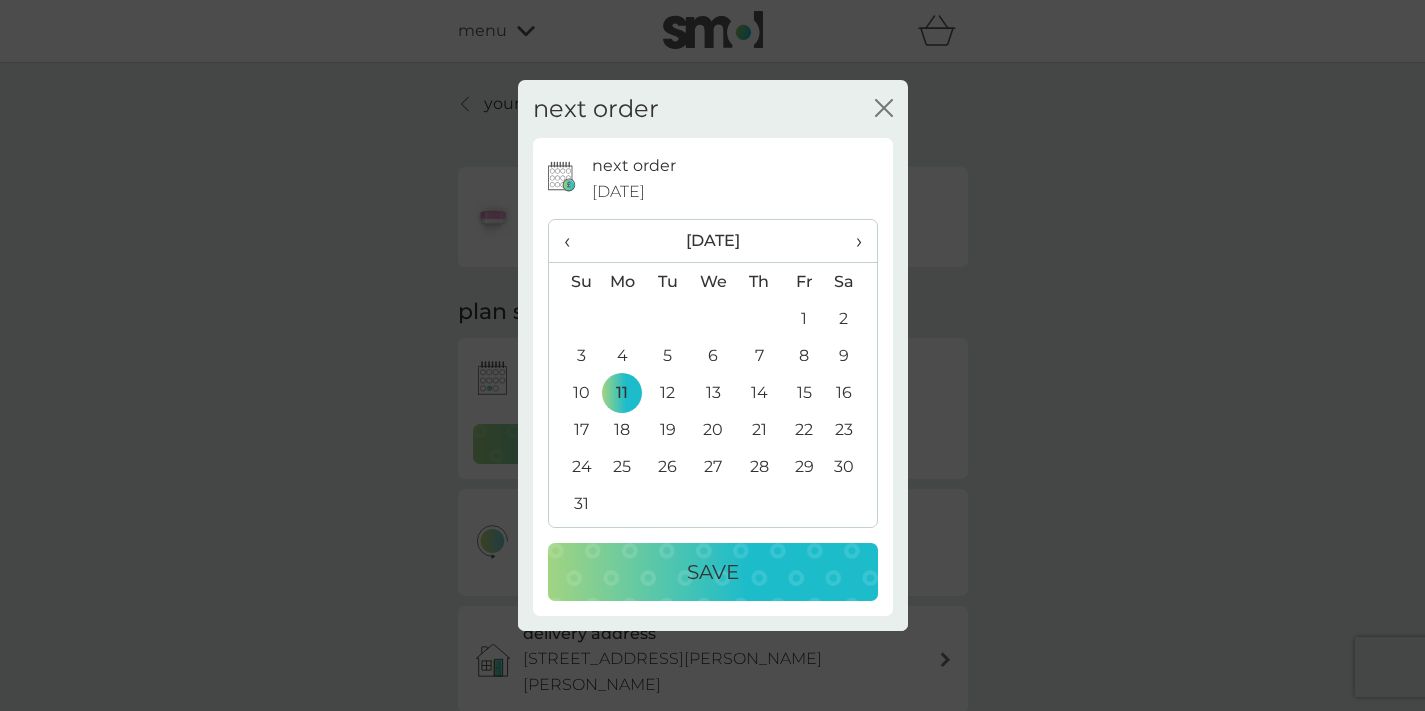 click on "Save" at bounding box center [713, 572] 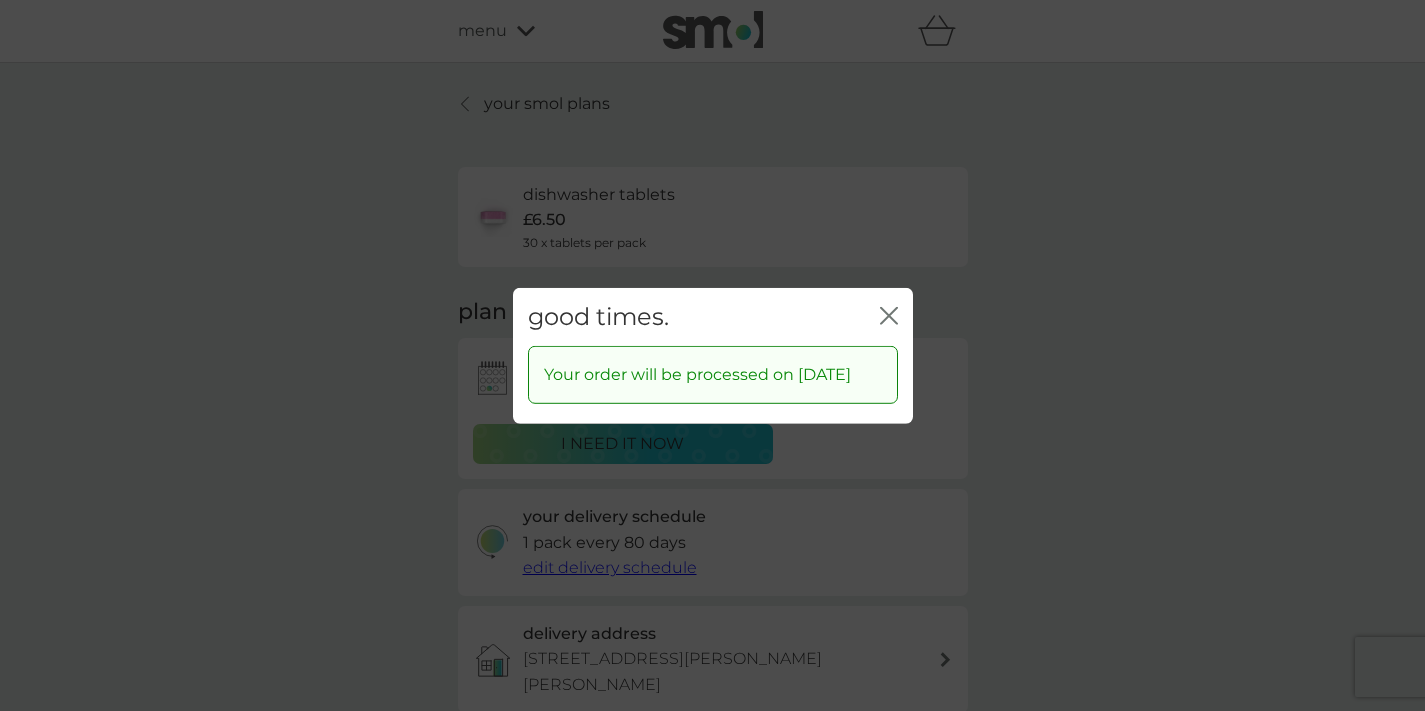 click on "close" 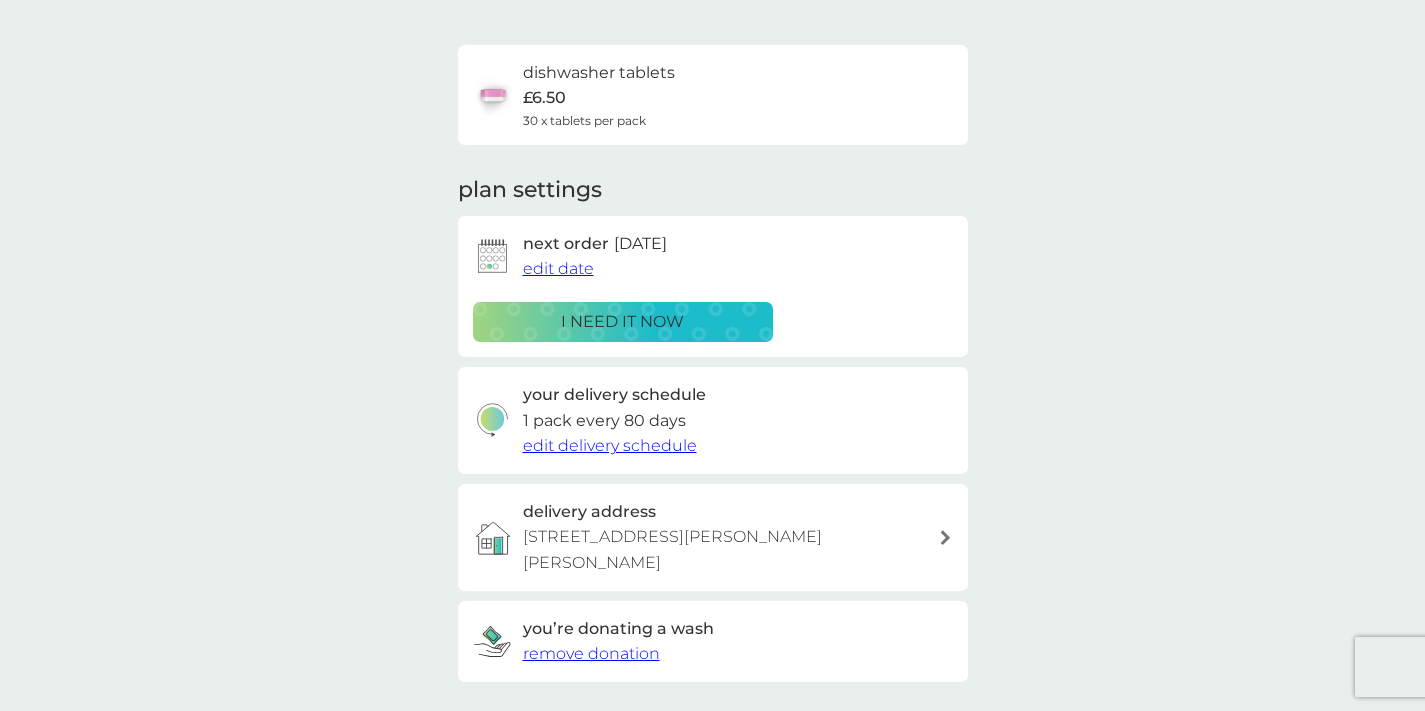 scroll, scrollTop: 0, scrollLeft: 0, axis: both 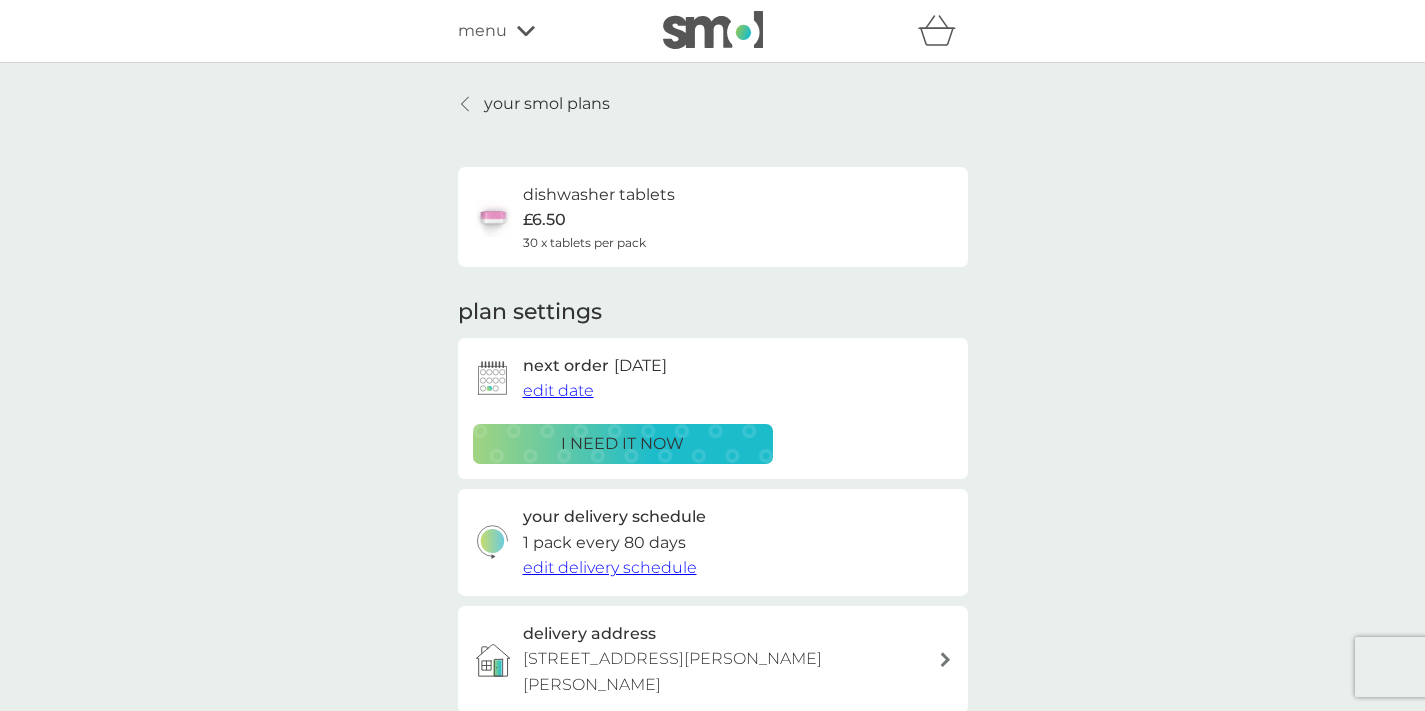 click 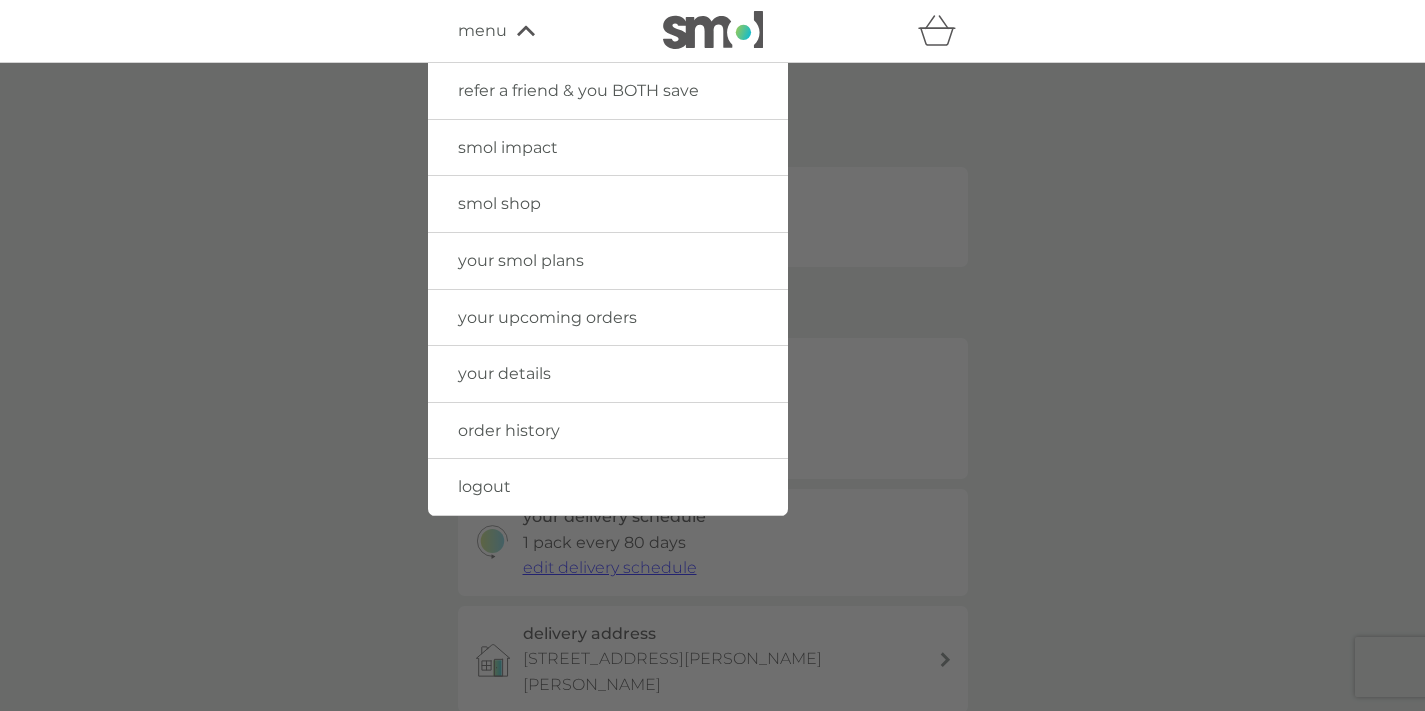 click on "your smol plans" at bounding box center (521, 260) 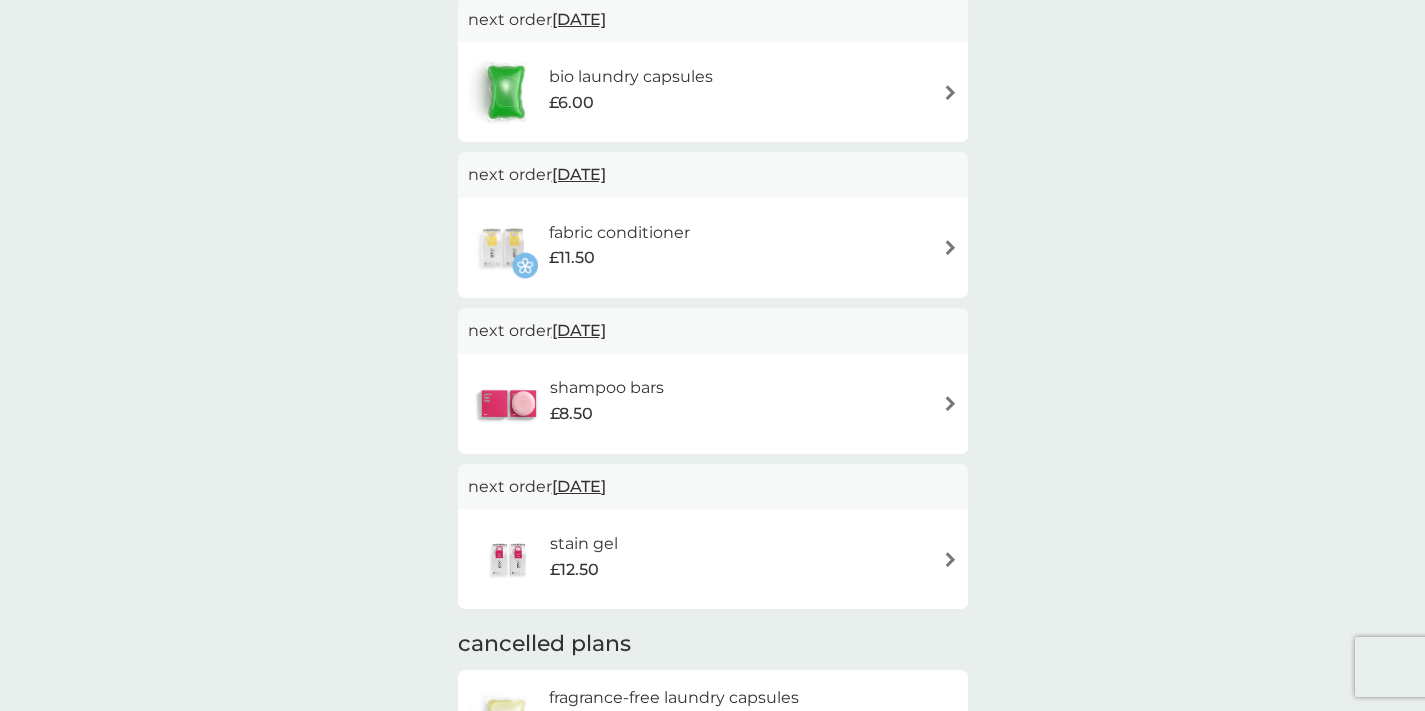 scroll, scrollTop: 506, scrollLeft: 0, axis: vertical 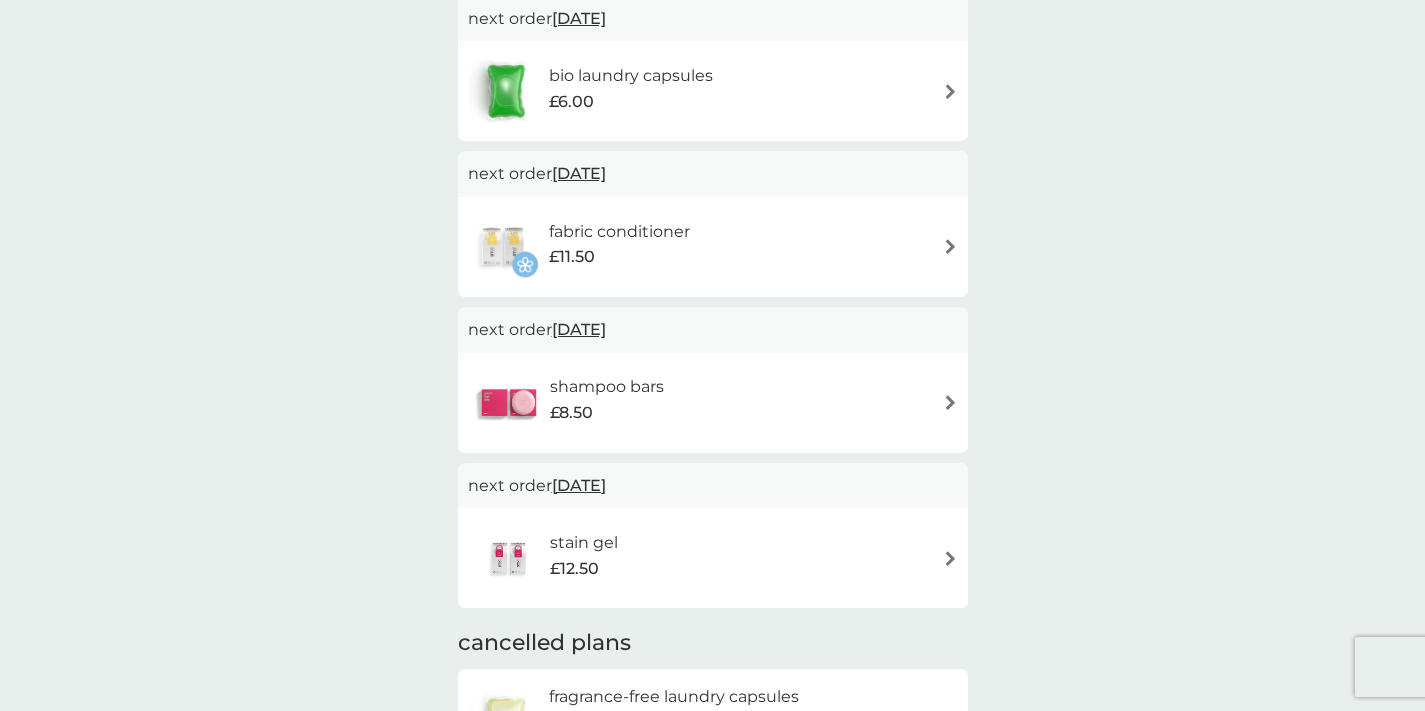 click at bounding box center (950, 246) 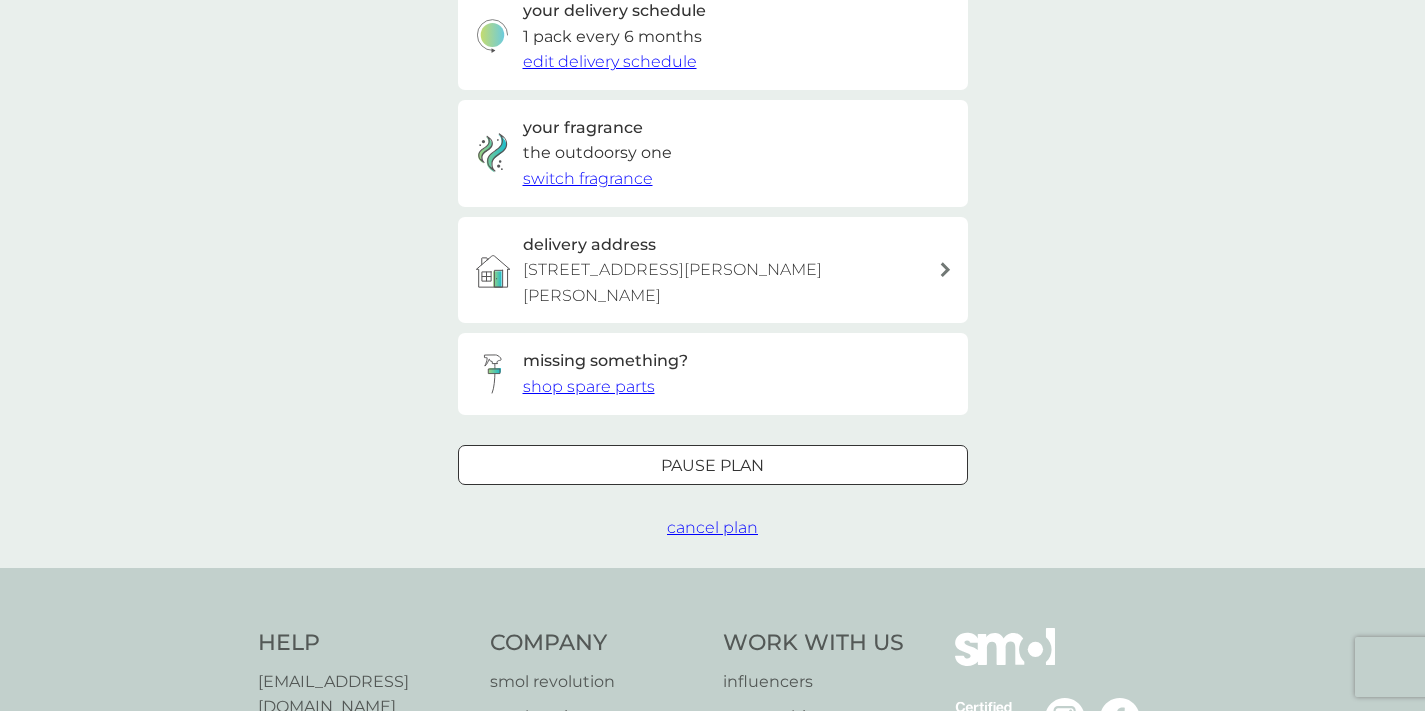 scroll, scrollTop: 0, scrollLeft: 0, axis: both 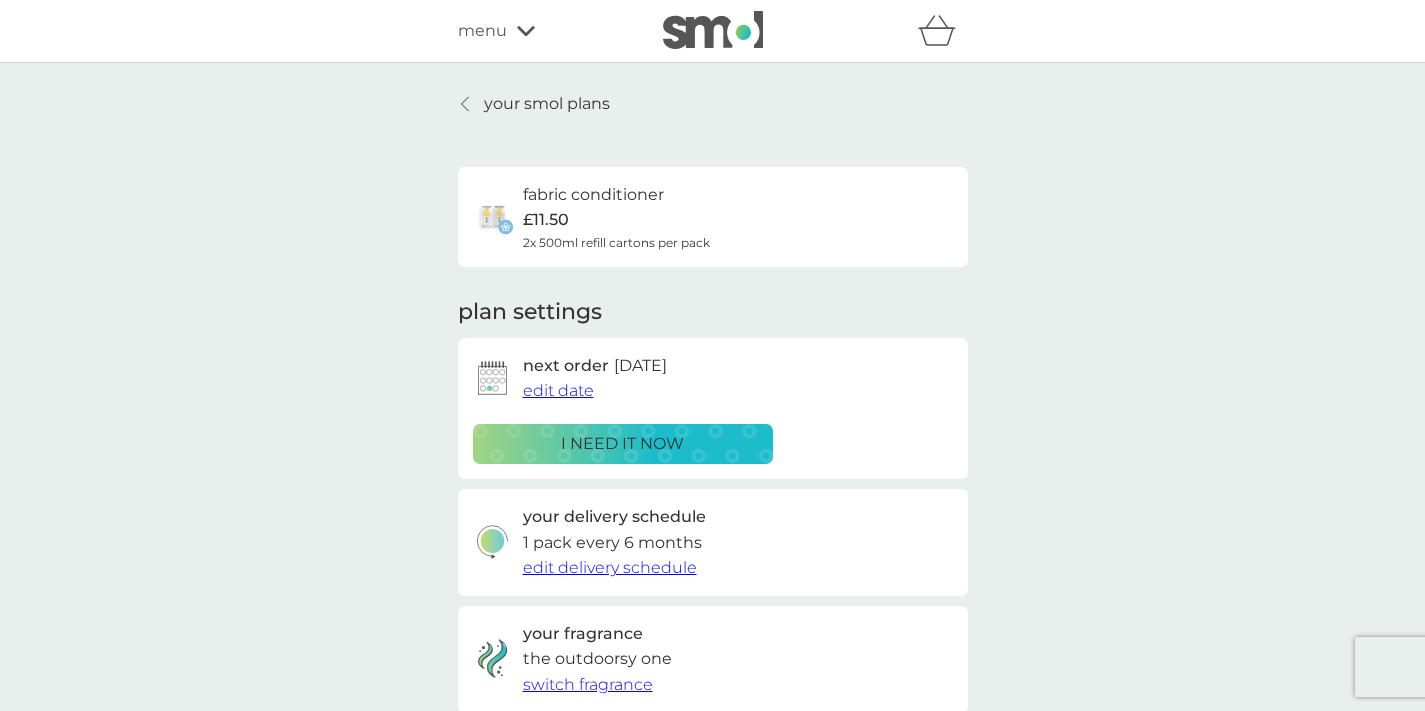 click on "i need it now" at bounding box center (622, 444) 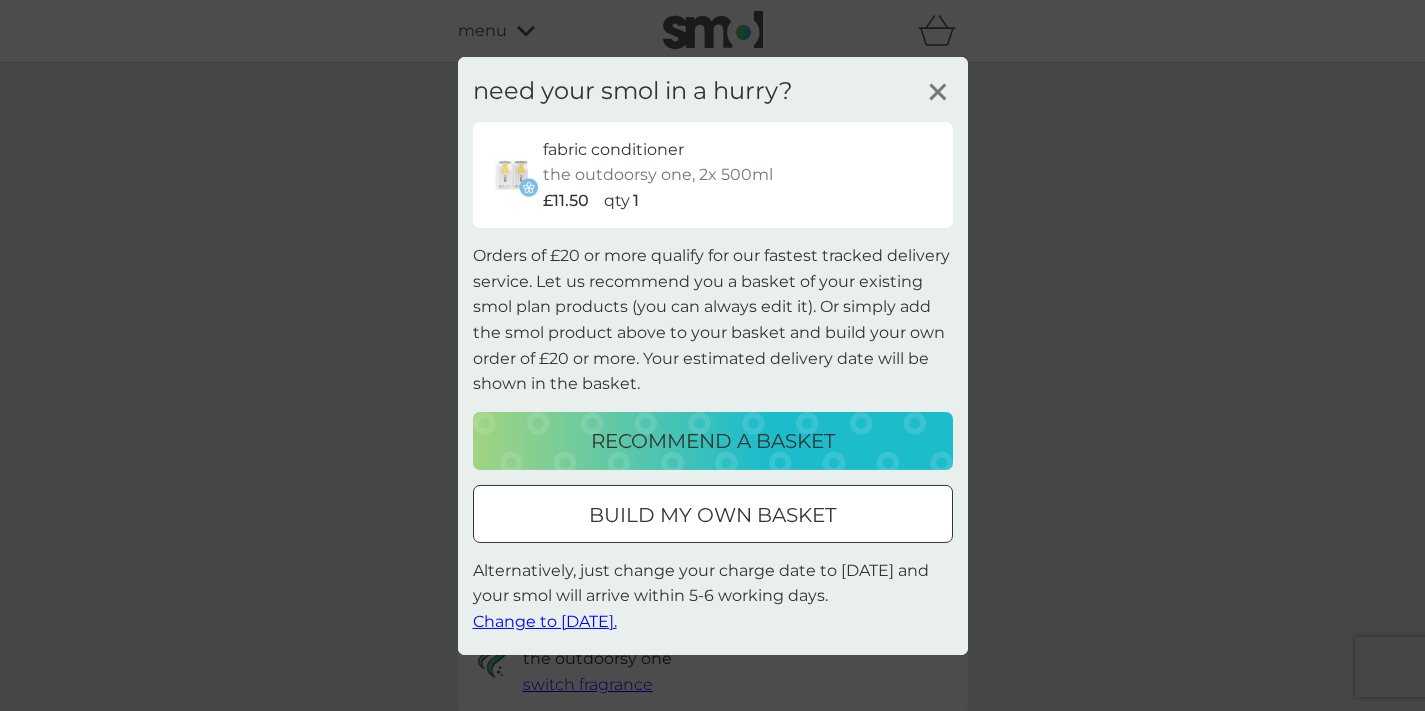 click on "build my own basket" at bounding box center (712, 515) 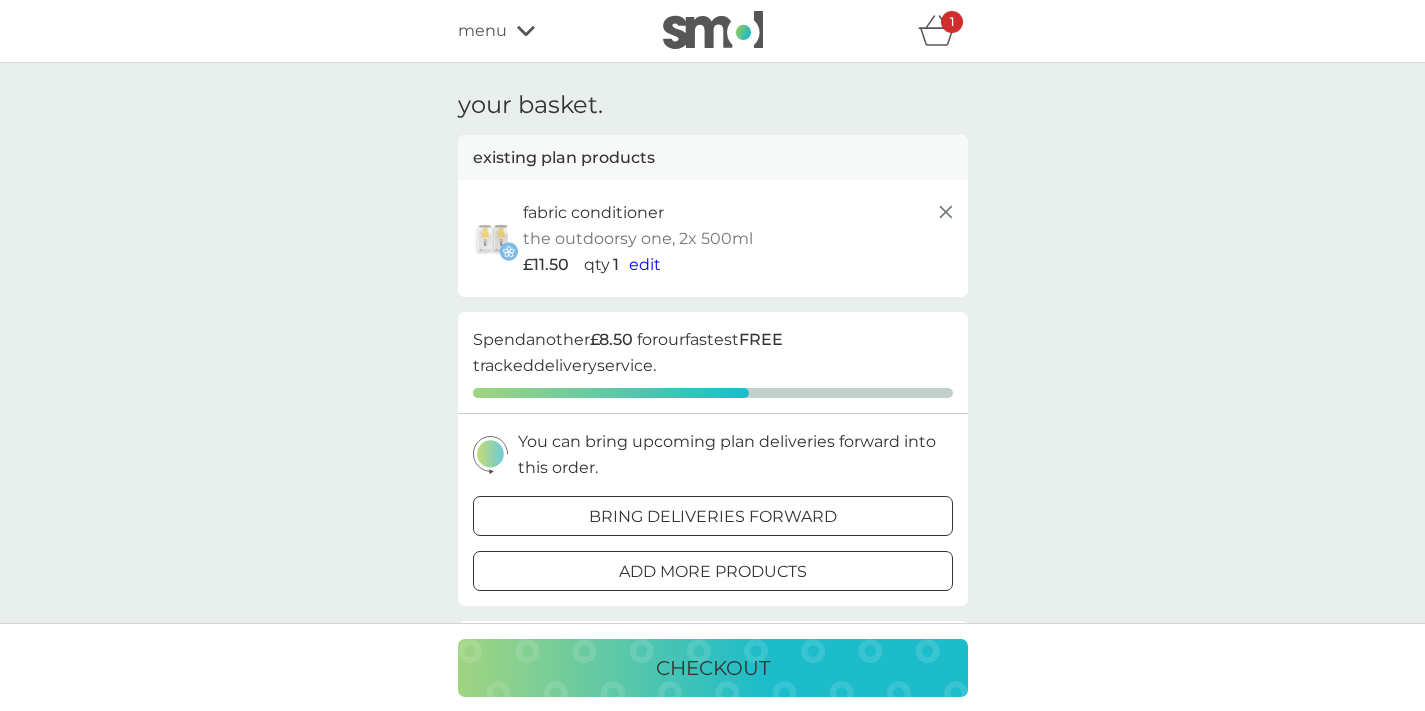 click on "bring deliveries forward" at bounding box center (713, 517) 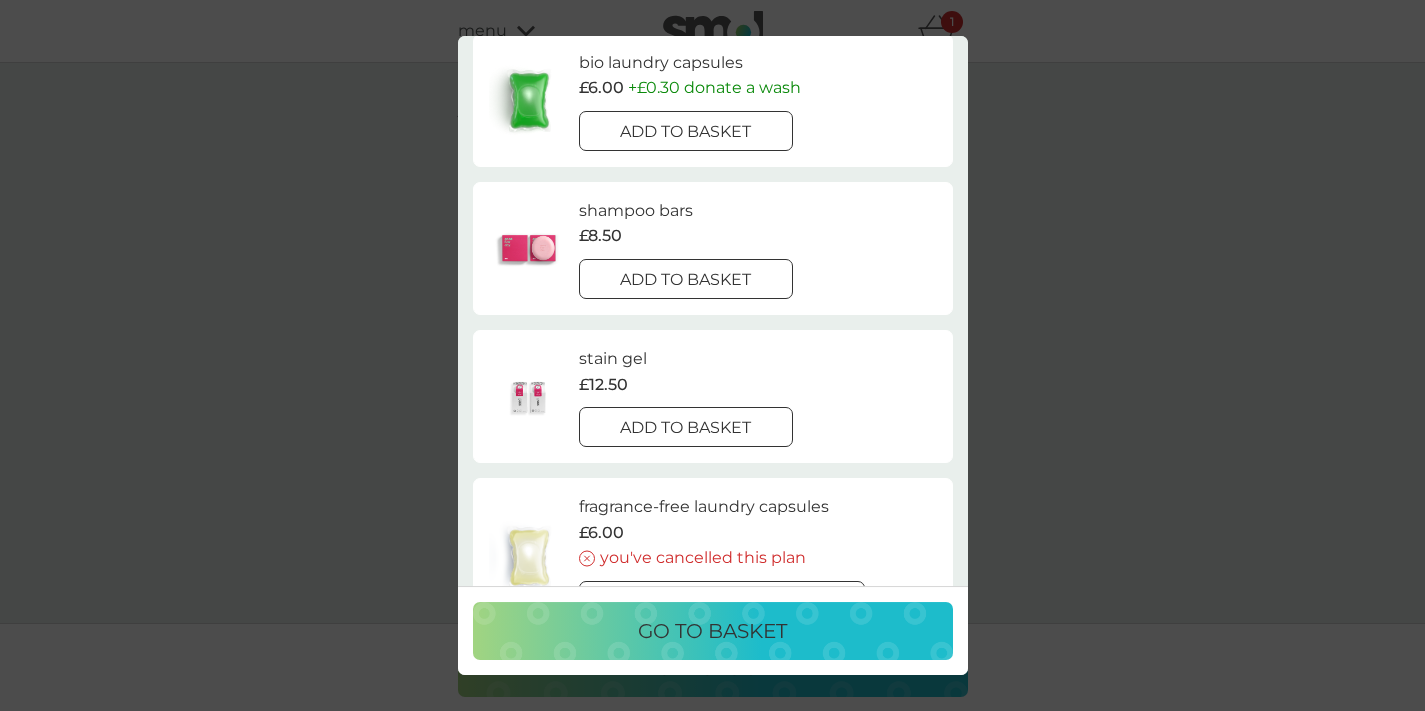 scroll, scrollTop: 387, scrollLeft: 0, axis: vertical 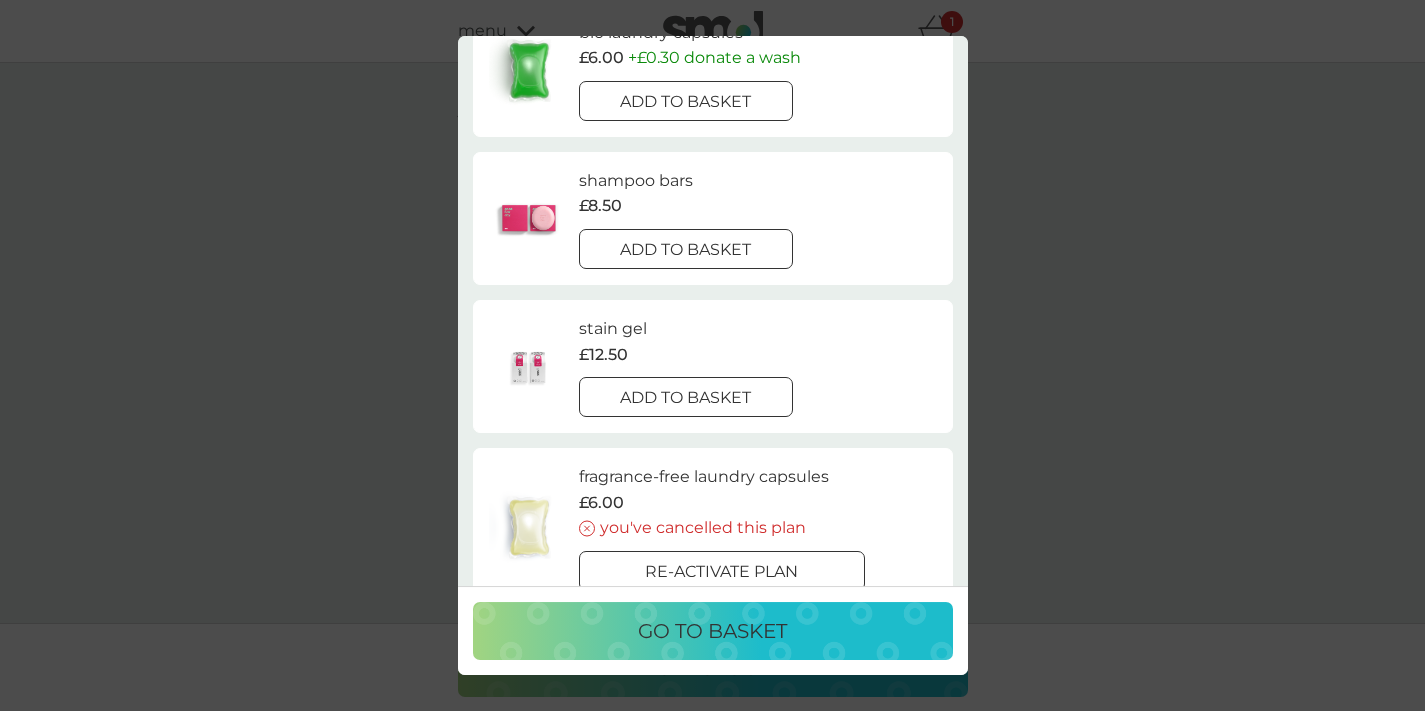 click on "add to basket" at bounding box center [685, 398] 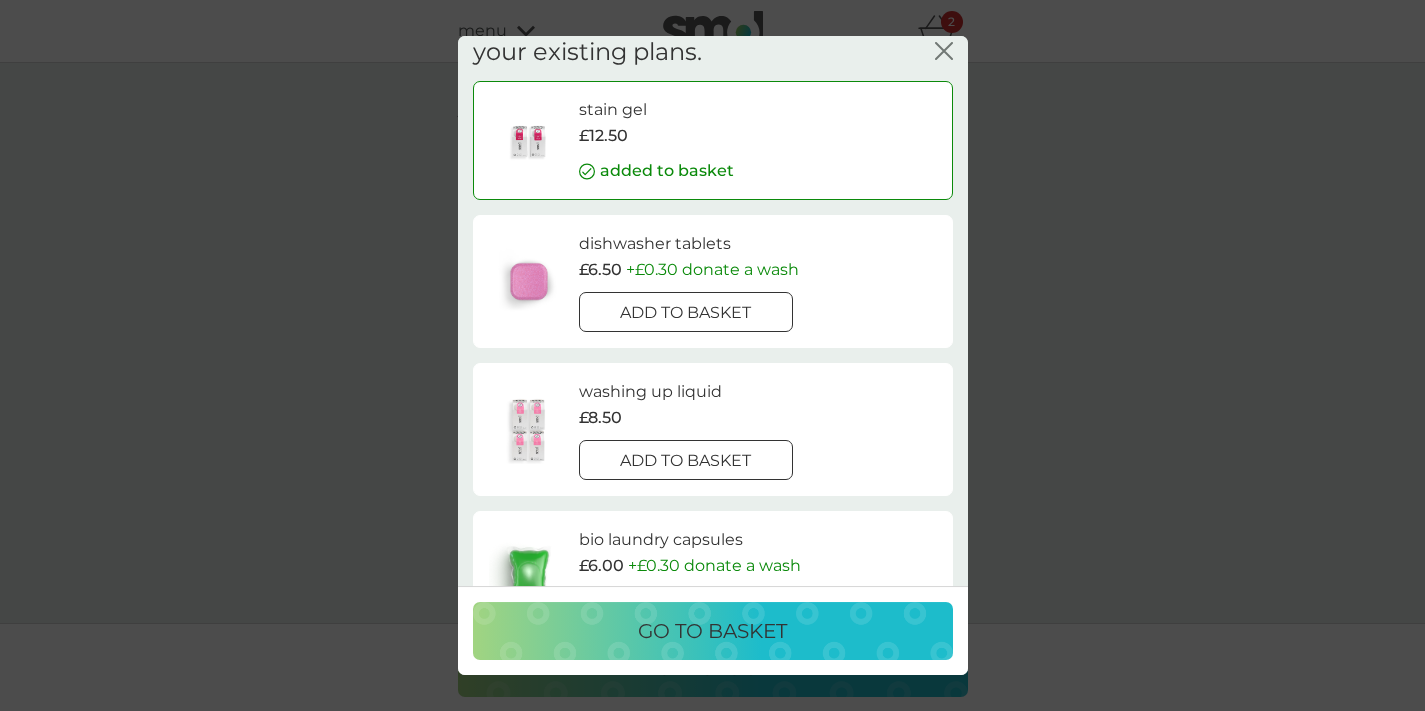 scroll, scrollTop: 0, scrollLeft: 0, axis: both 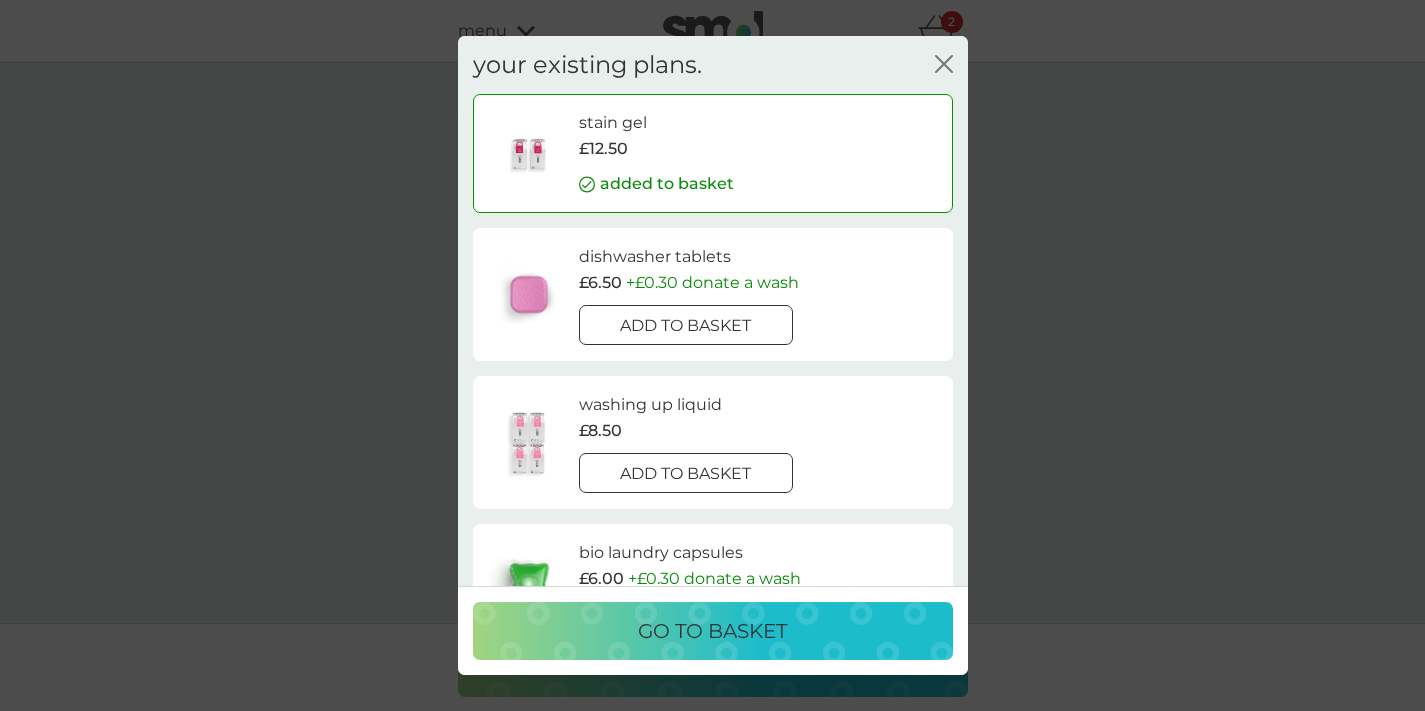 click on "go to basket" at bounding box center (712, 631) 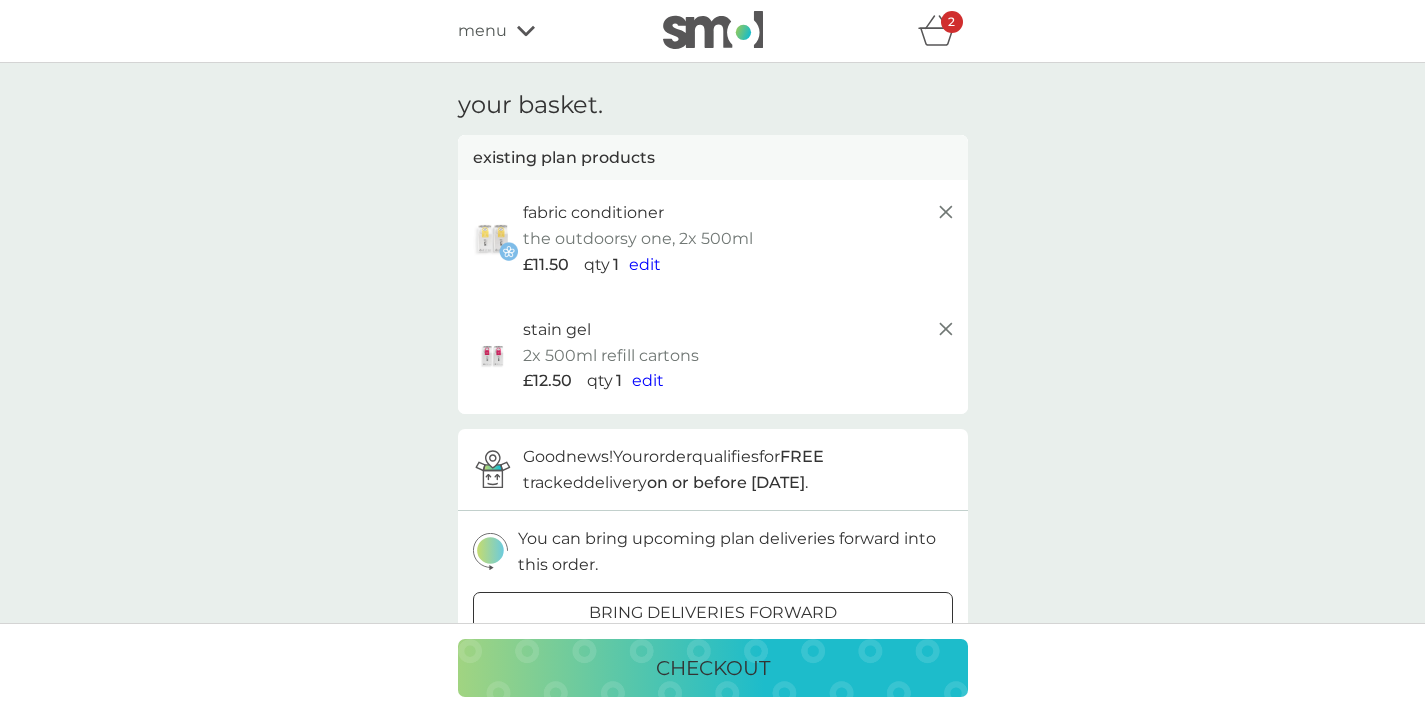 click on "checkout" at bounding box center (713, 668) 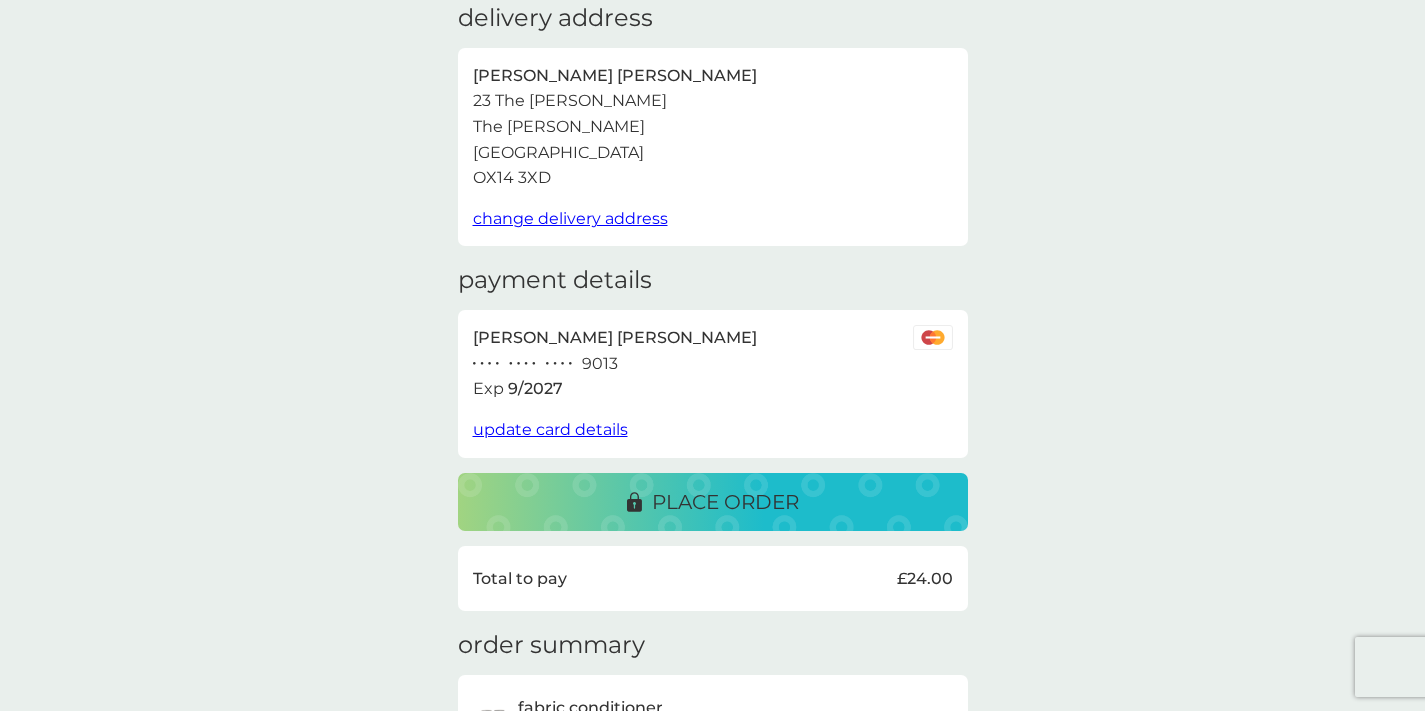 scroll, scrollTop: 0, scrollLeft: 0, axis: both 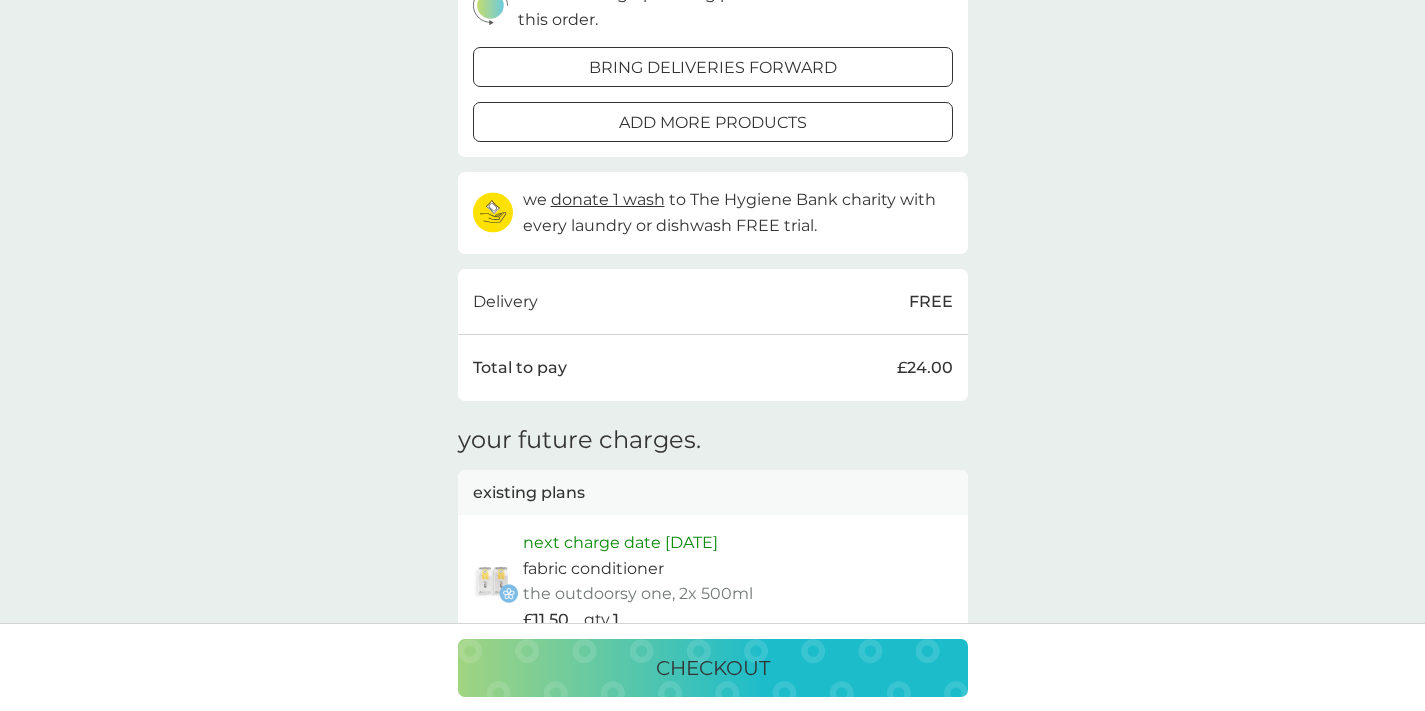 click on "bring deliveries forward" at bounding box center [713, 68] 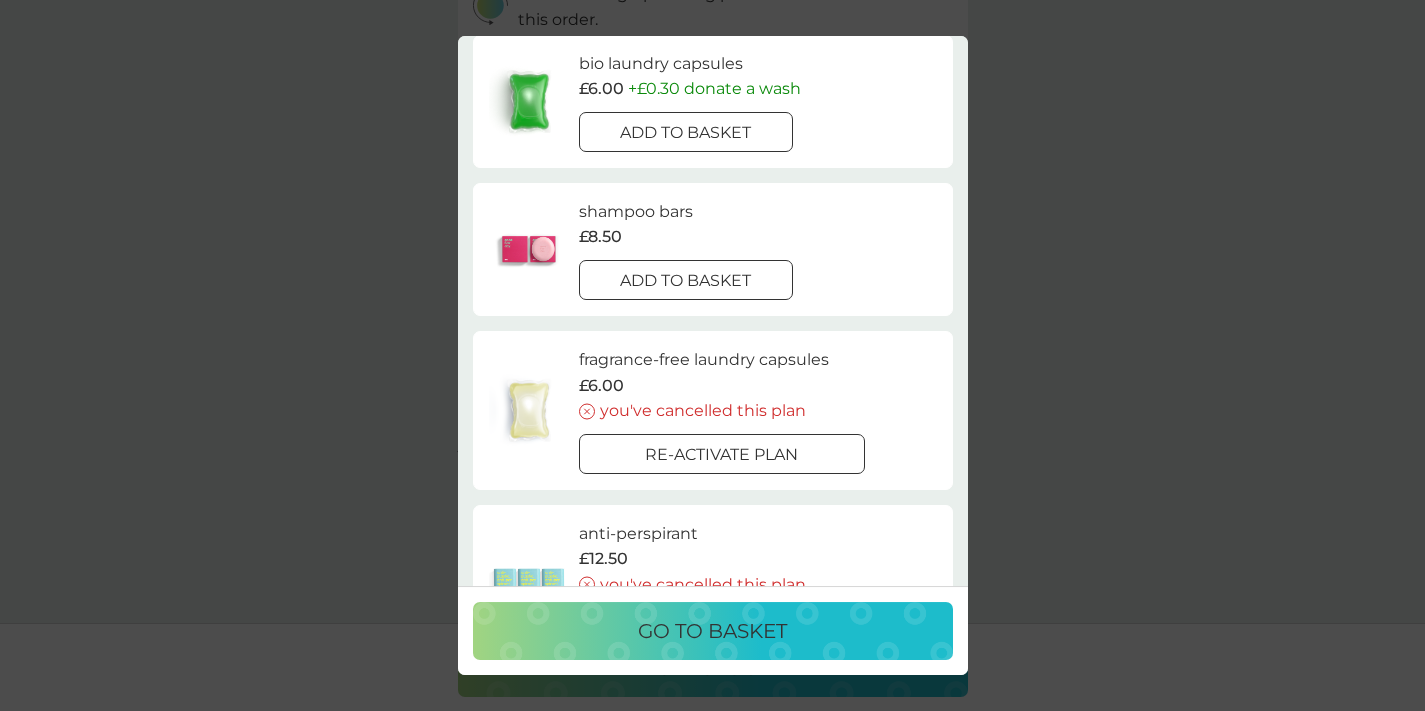 scroll, scrollTop: 502, scrollLeft: 0, axis: vertical 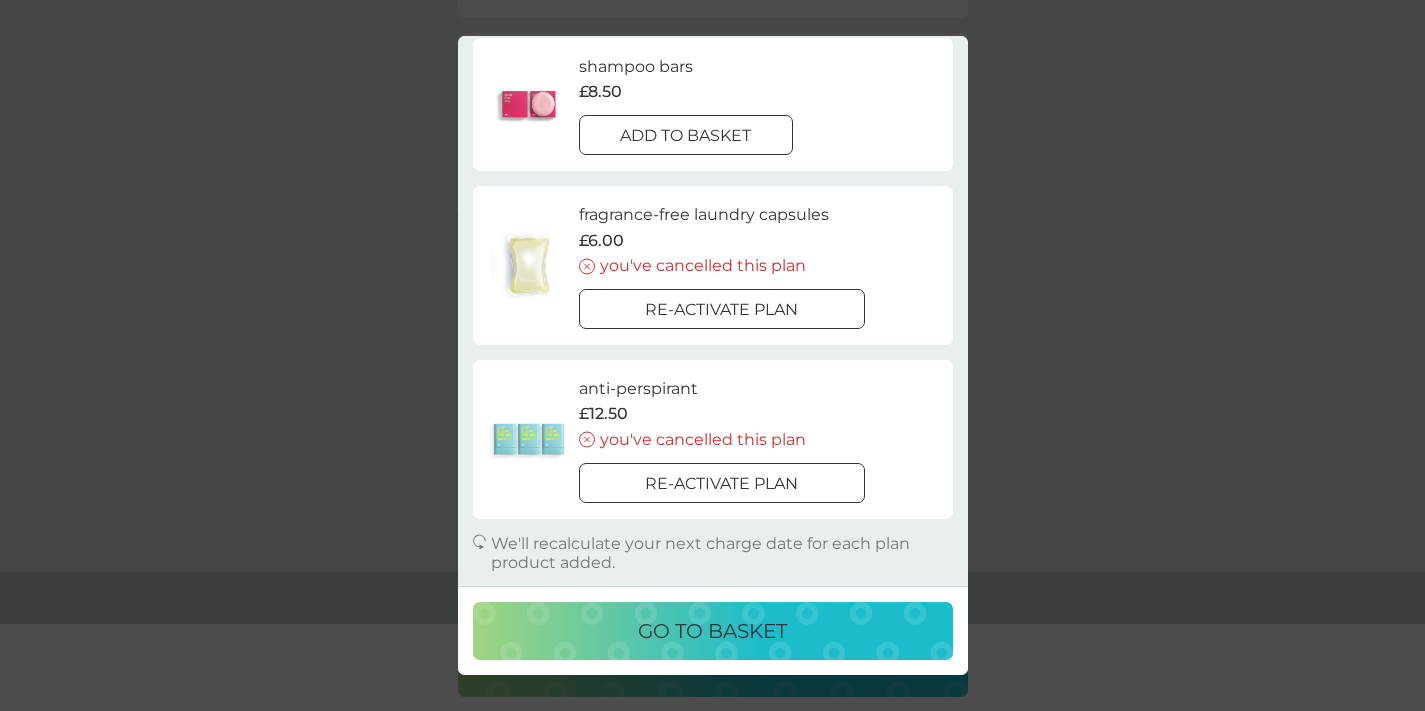 click on "go to basket" at bounding box center (712, 631) 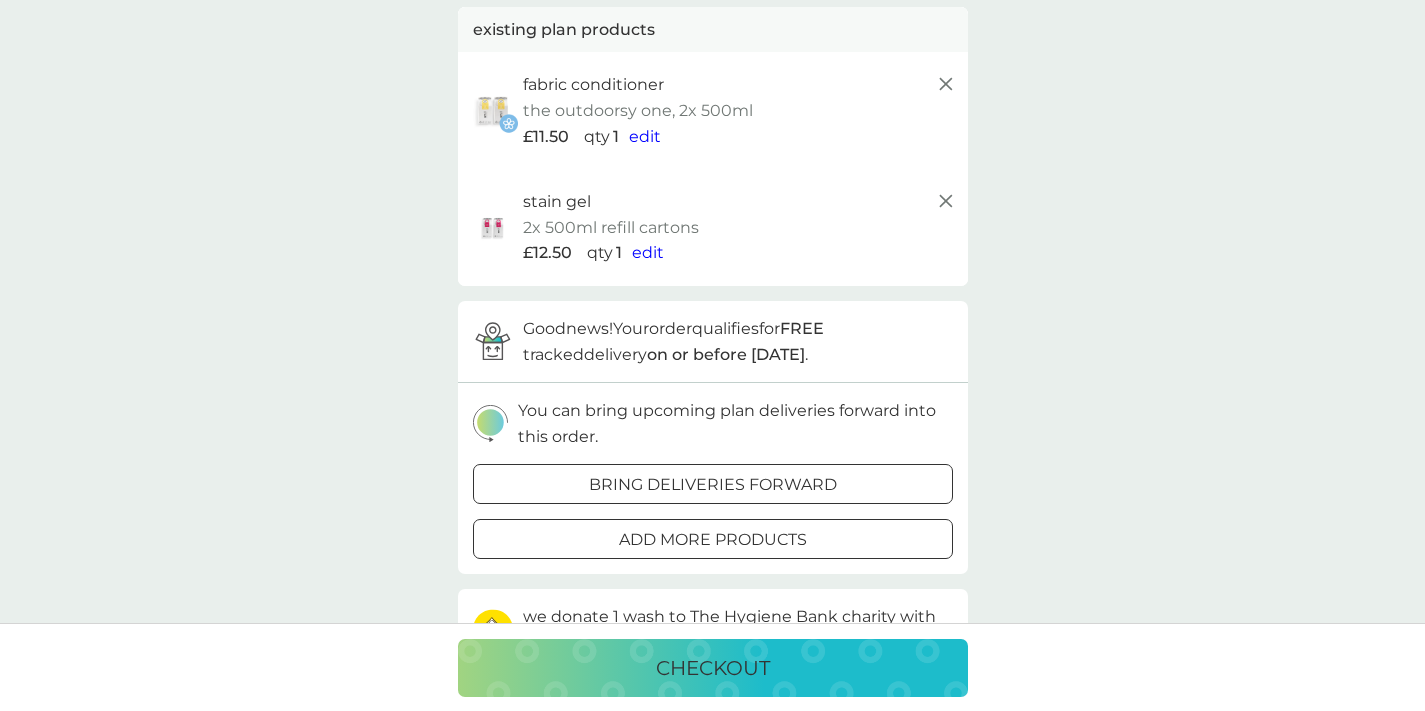 scroll, scrollTop: 3, scrollLeft: 0, axis: vertical 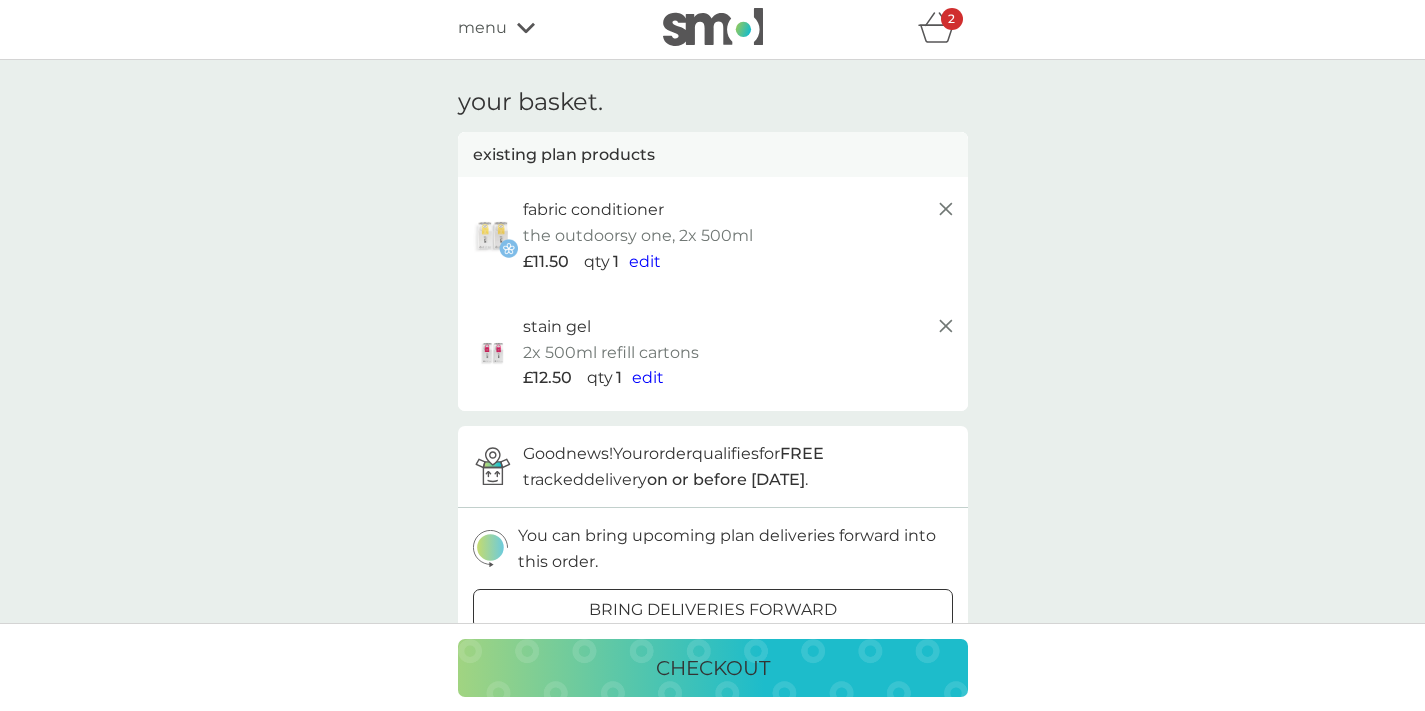 click on "checkout" at bounding box center (713, 668) 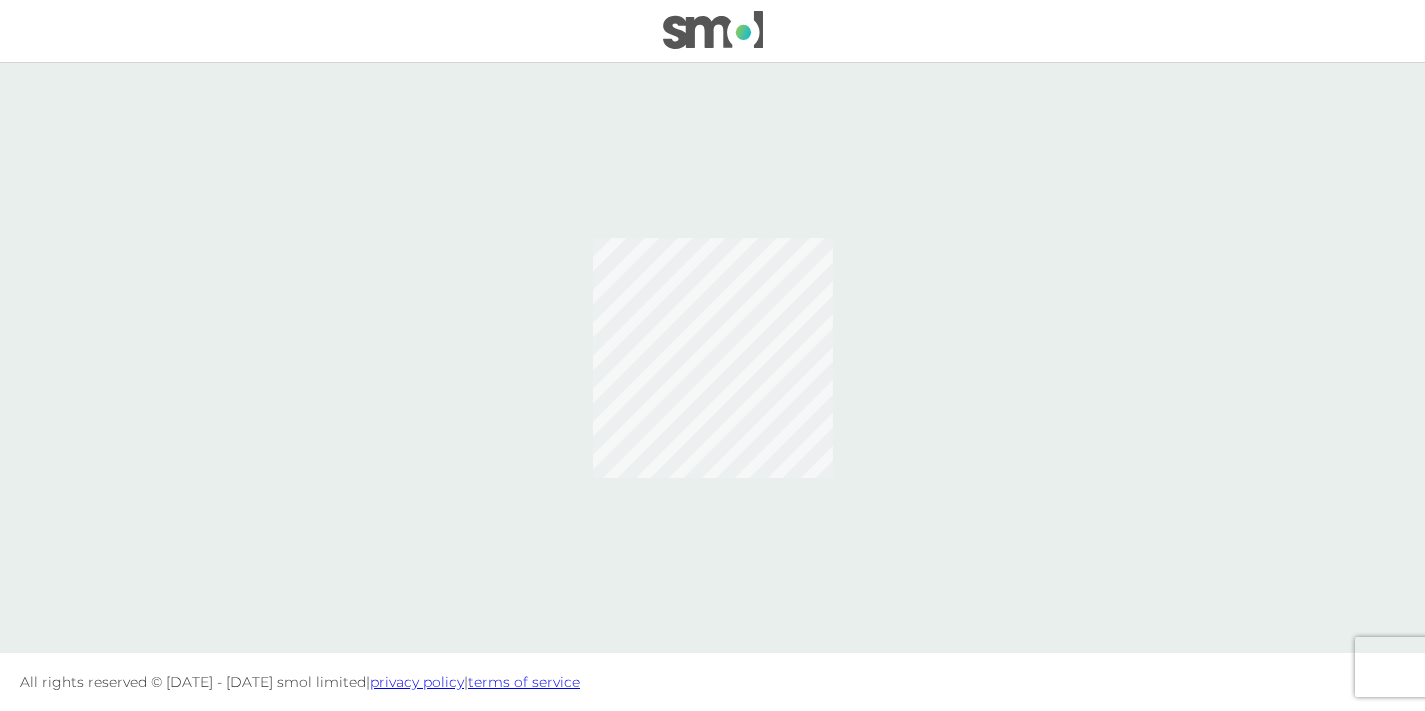 scroll, scrollTop: 0, scrollLeft: 0, axis: both 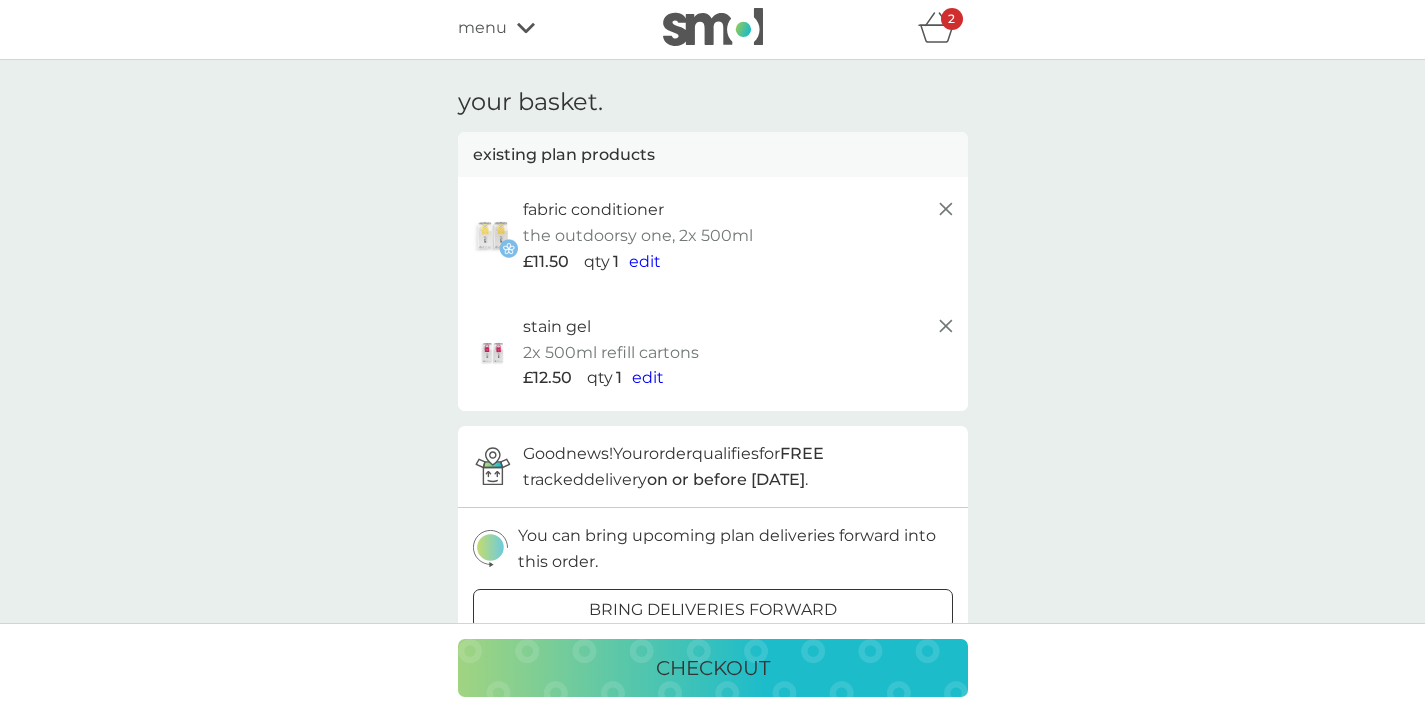 click on "2" at bounding box center [952, 19] 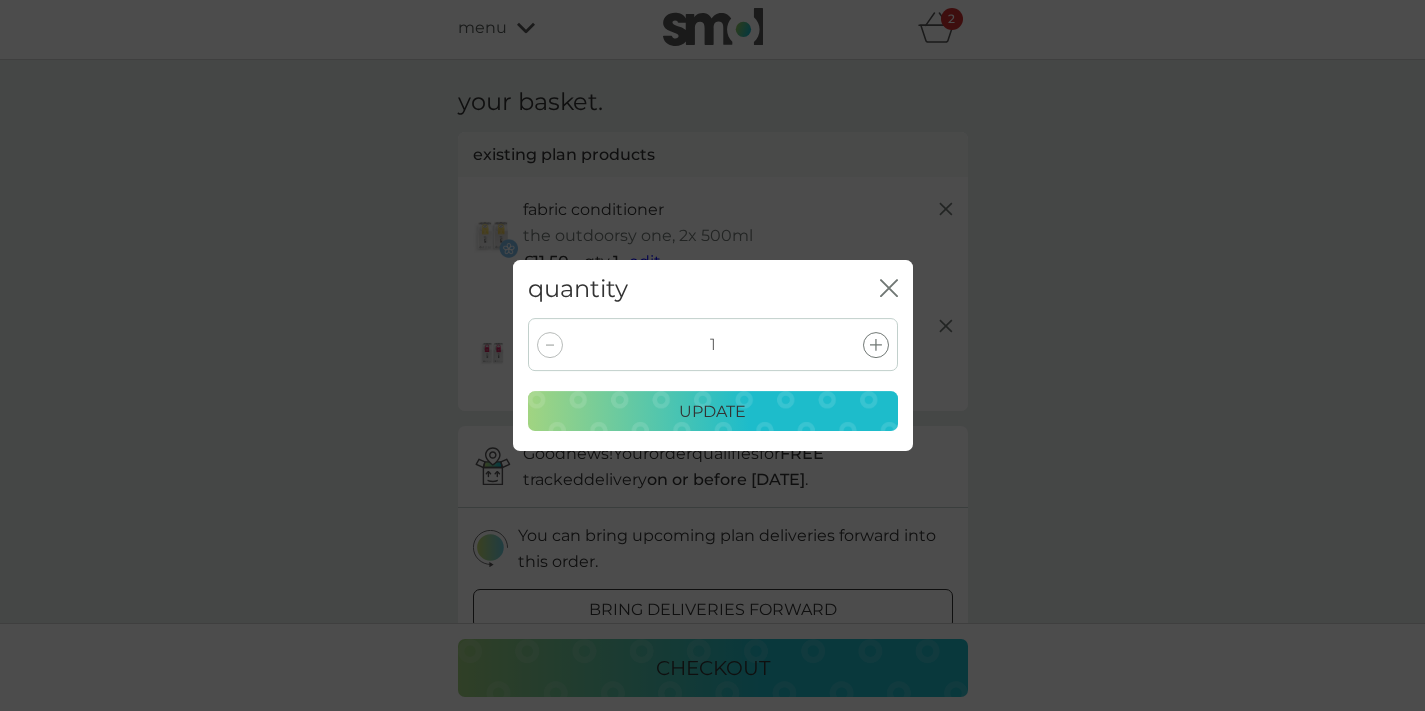 click on "close" 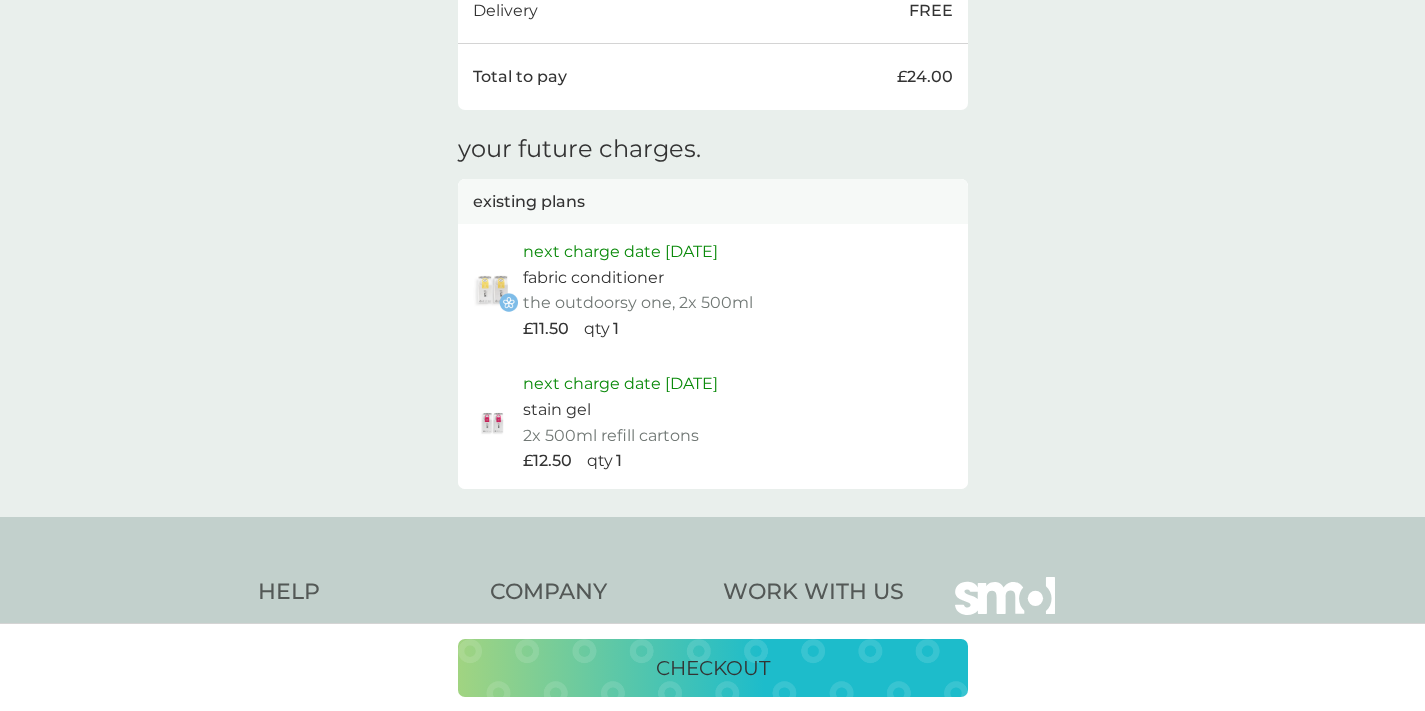 scroll, scrollTop: 842, scrollLeft: 0, axis: vertical 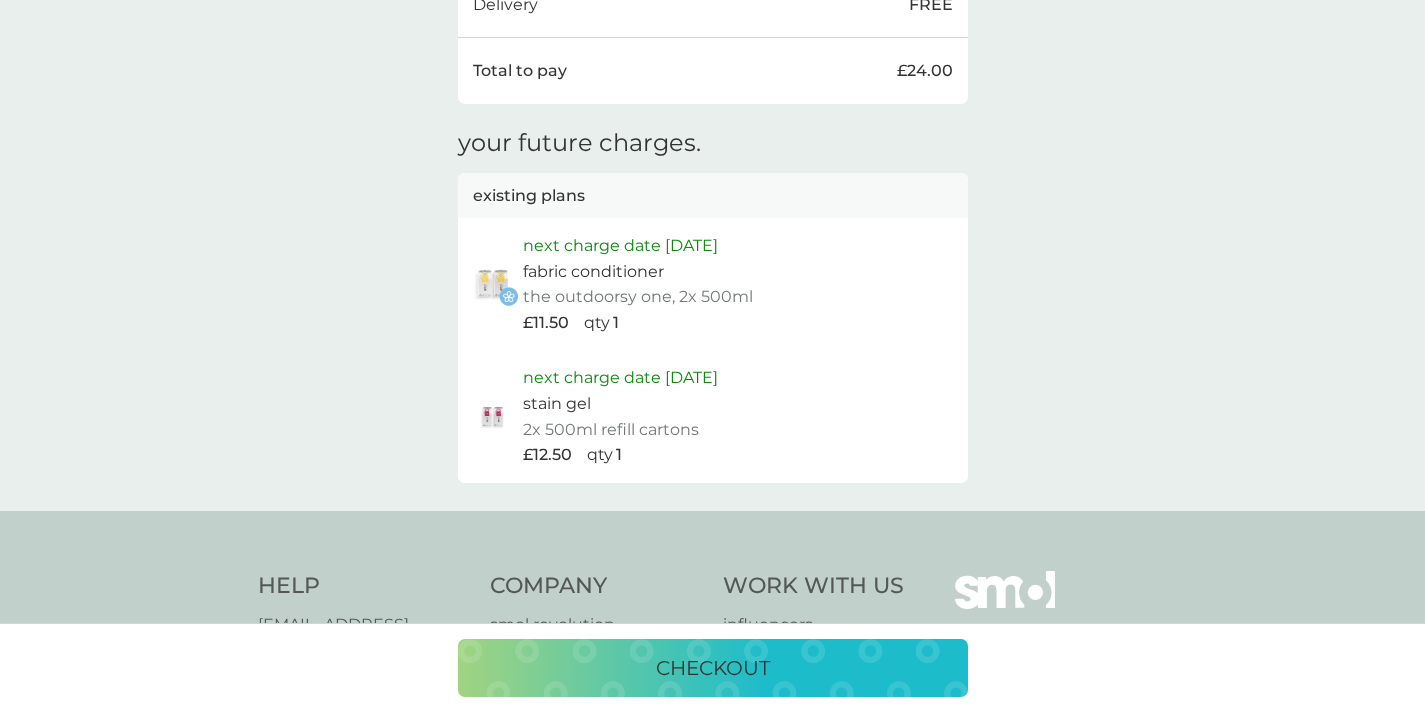 click at bounding box center [493, 284] 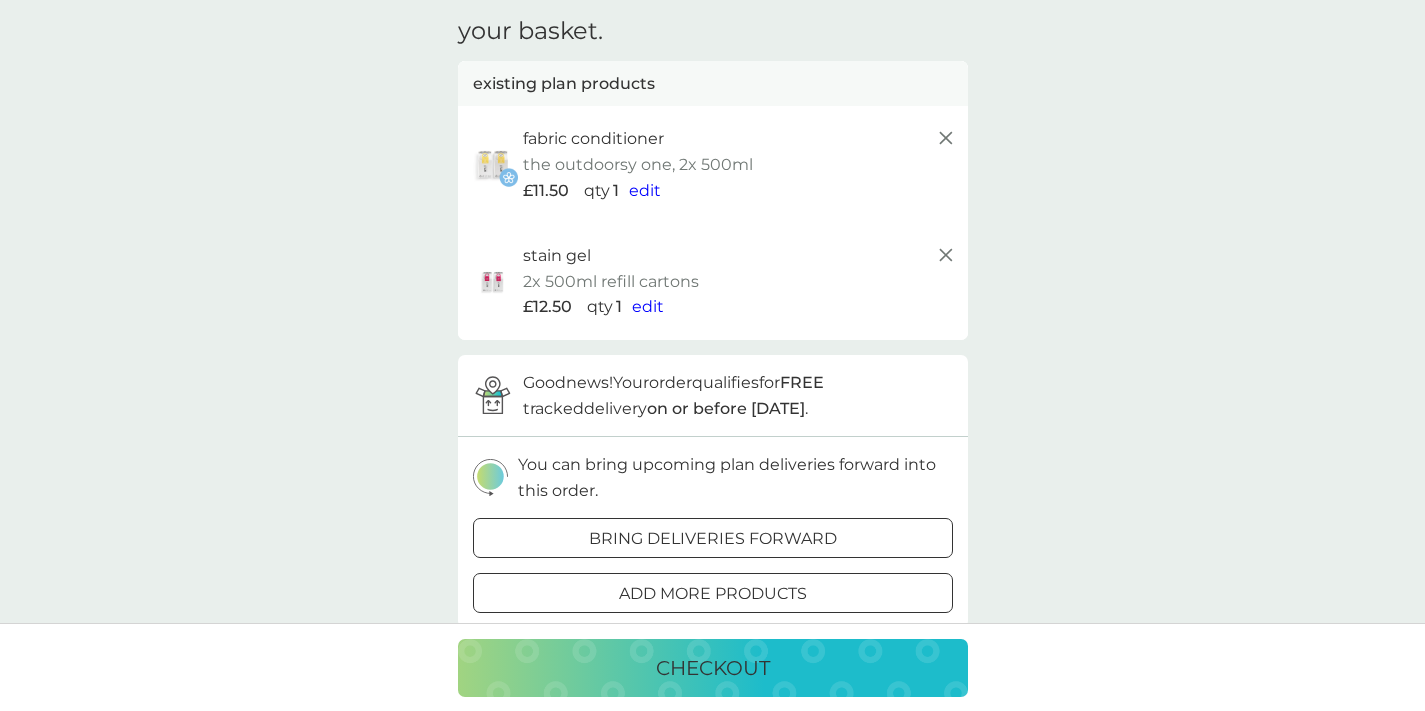 scroll, scrollTop: 0, scrollLeft: 0, axis: both 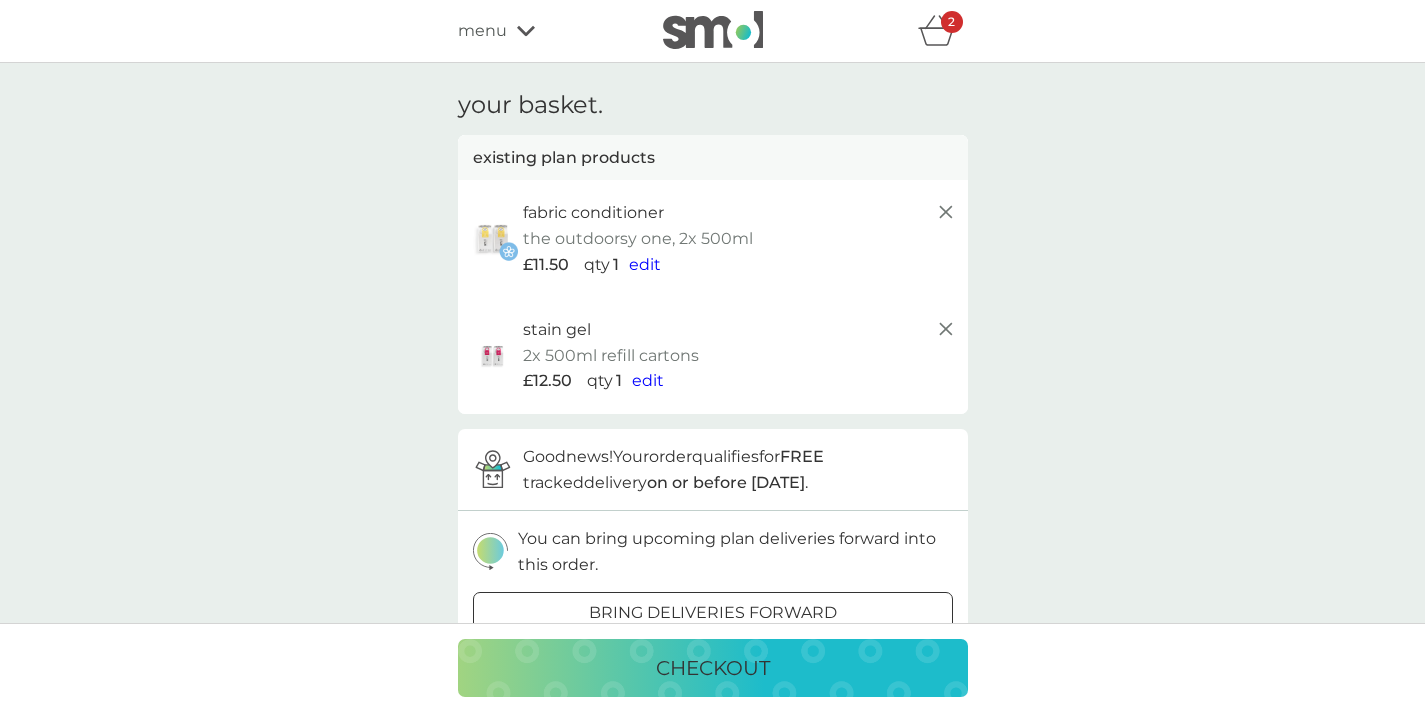 click on "2" at bounding box center (951, 22) 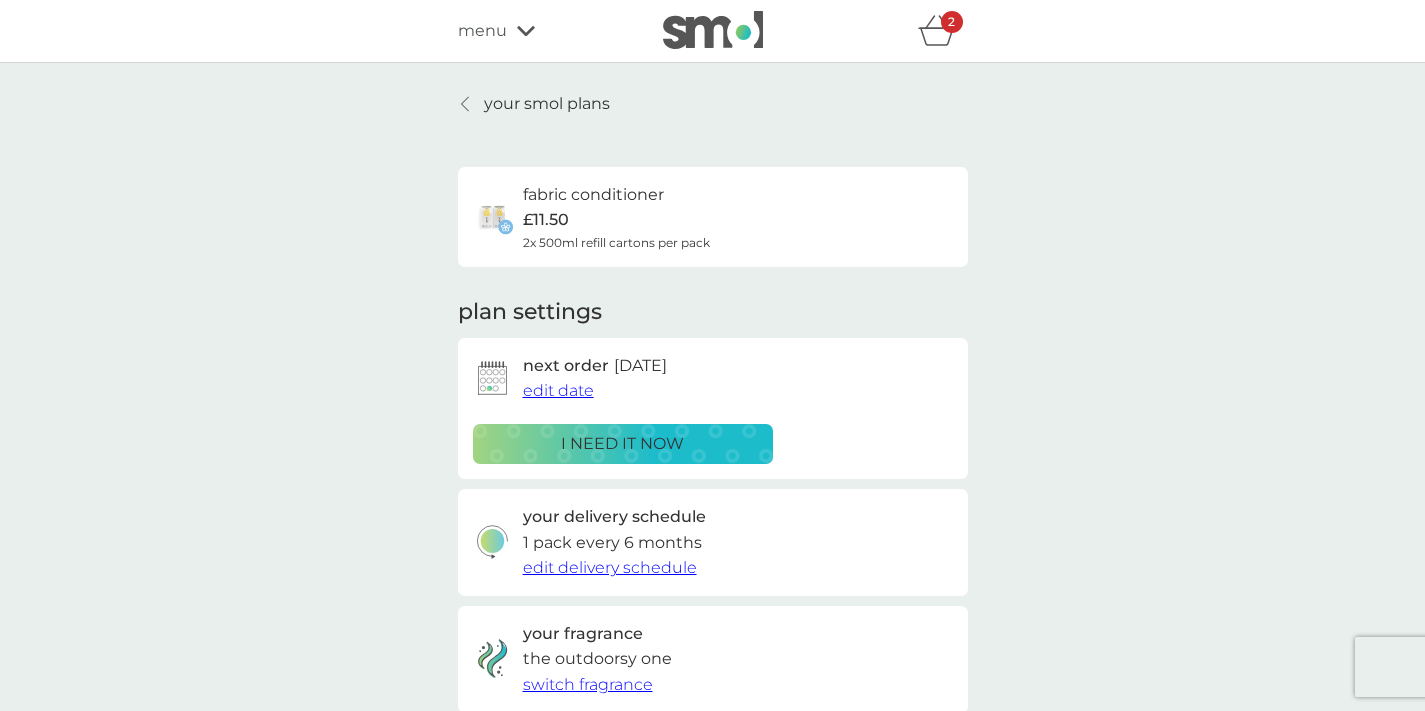 scroll, scrollTop: 506, scrollLeft: 0, axis: vertical 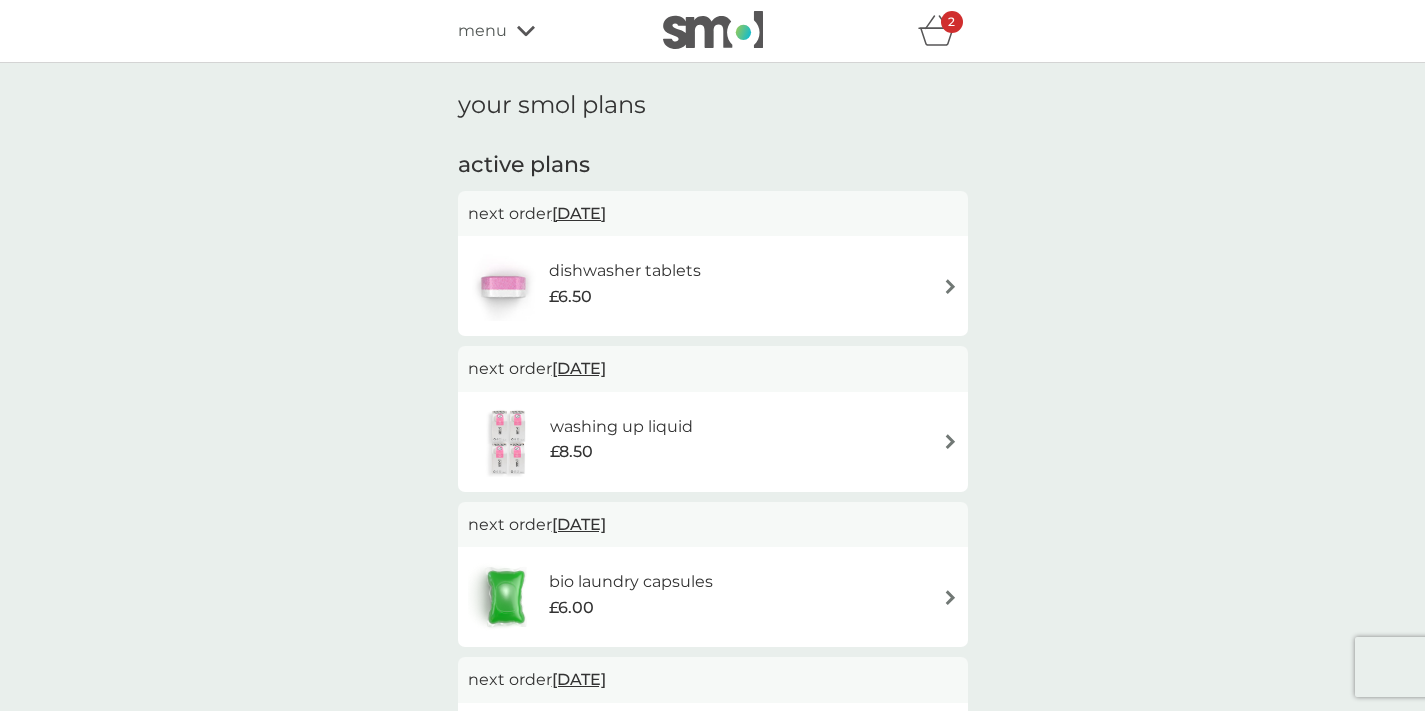 click 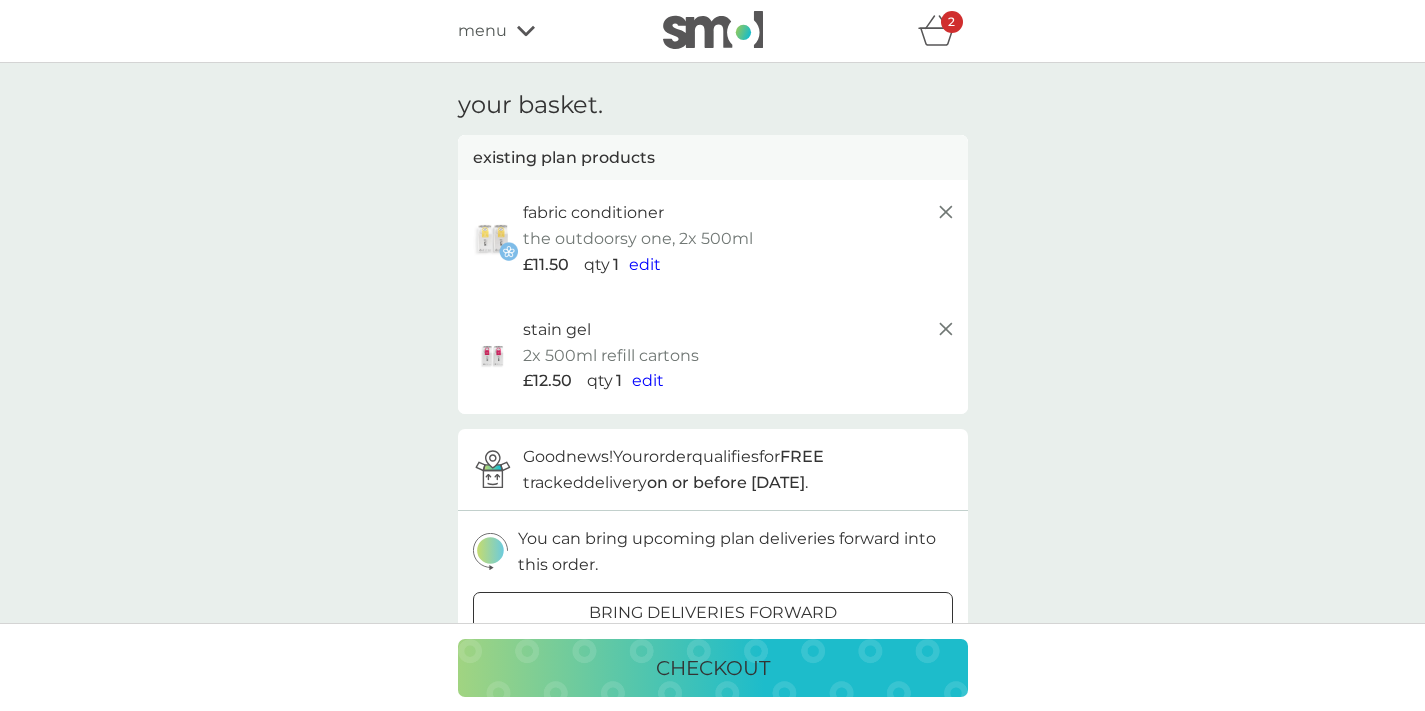 click on "edit" at bounding box center (645, 264) 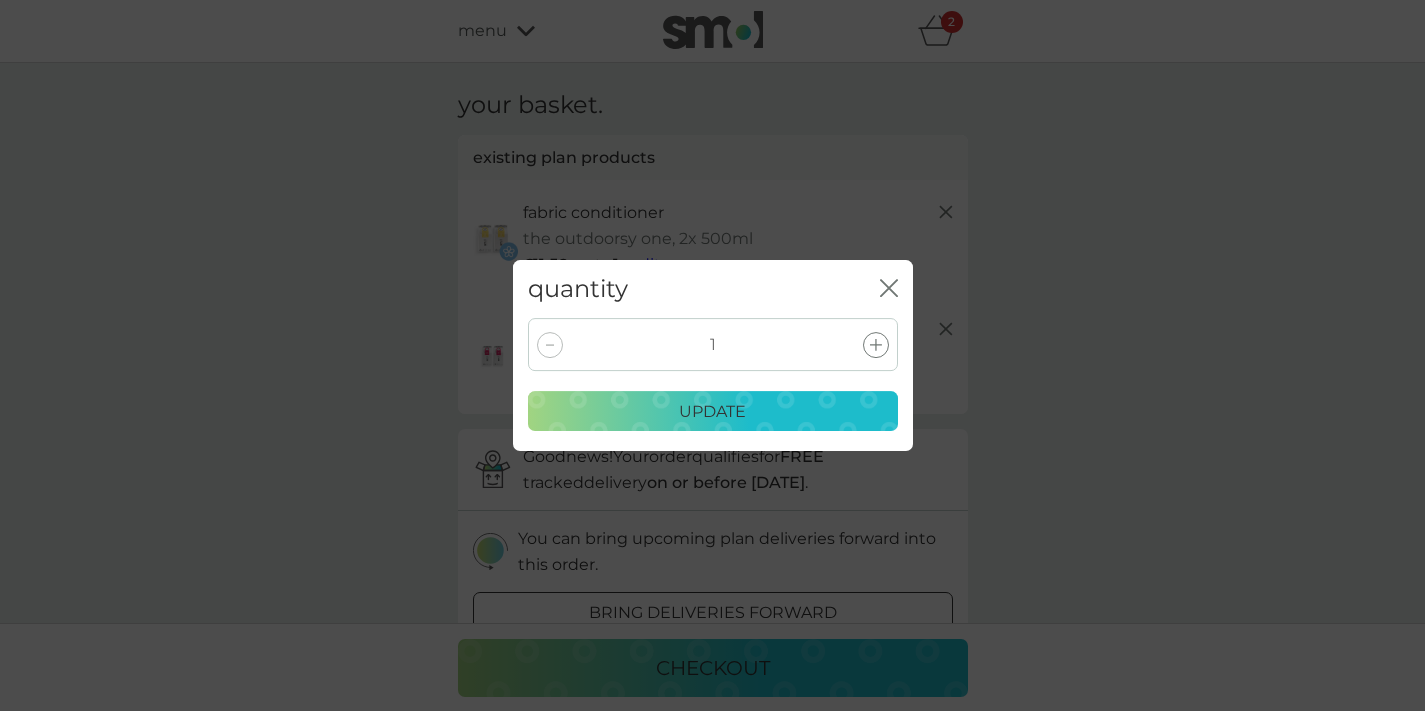click on "update" at bounding box center (712, 412) 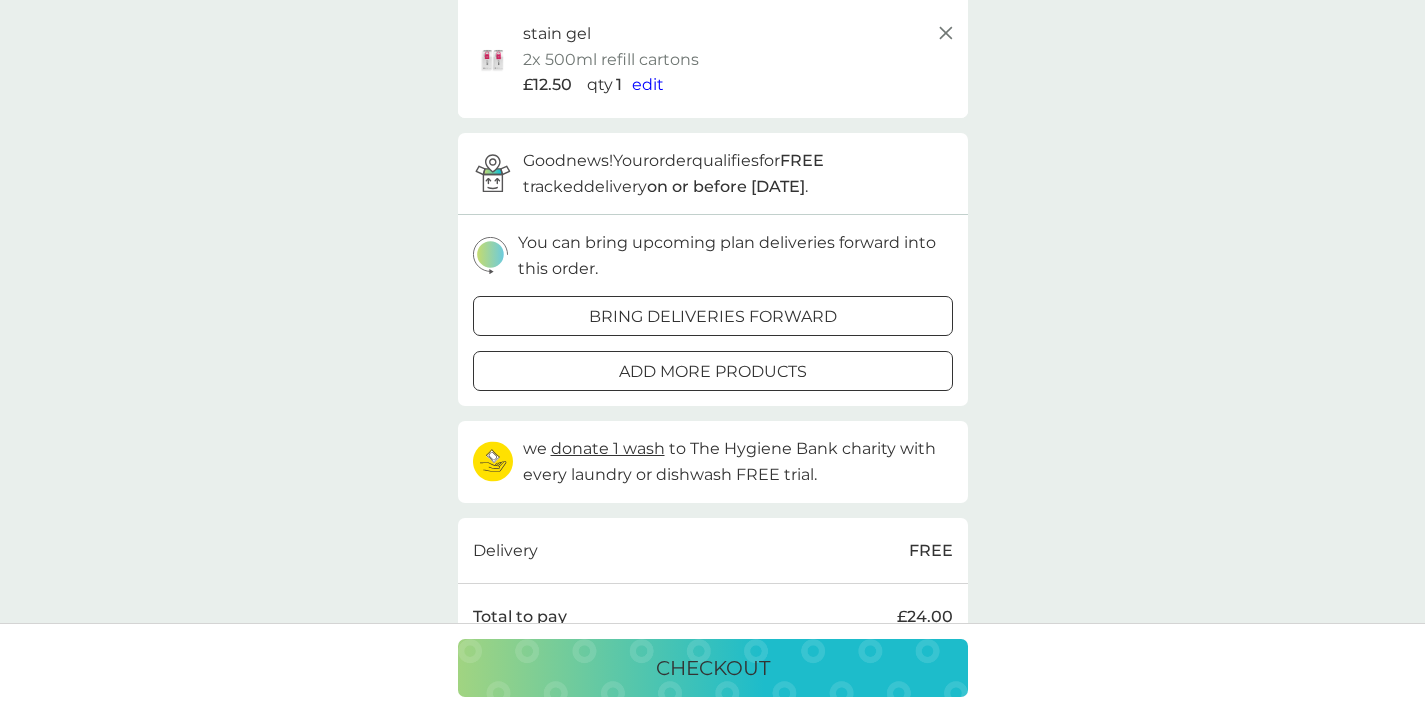scroll, scrollTop: 290, scrollLeft: 0, axis: vertical 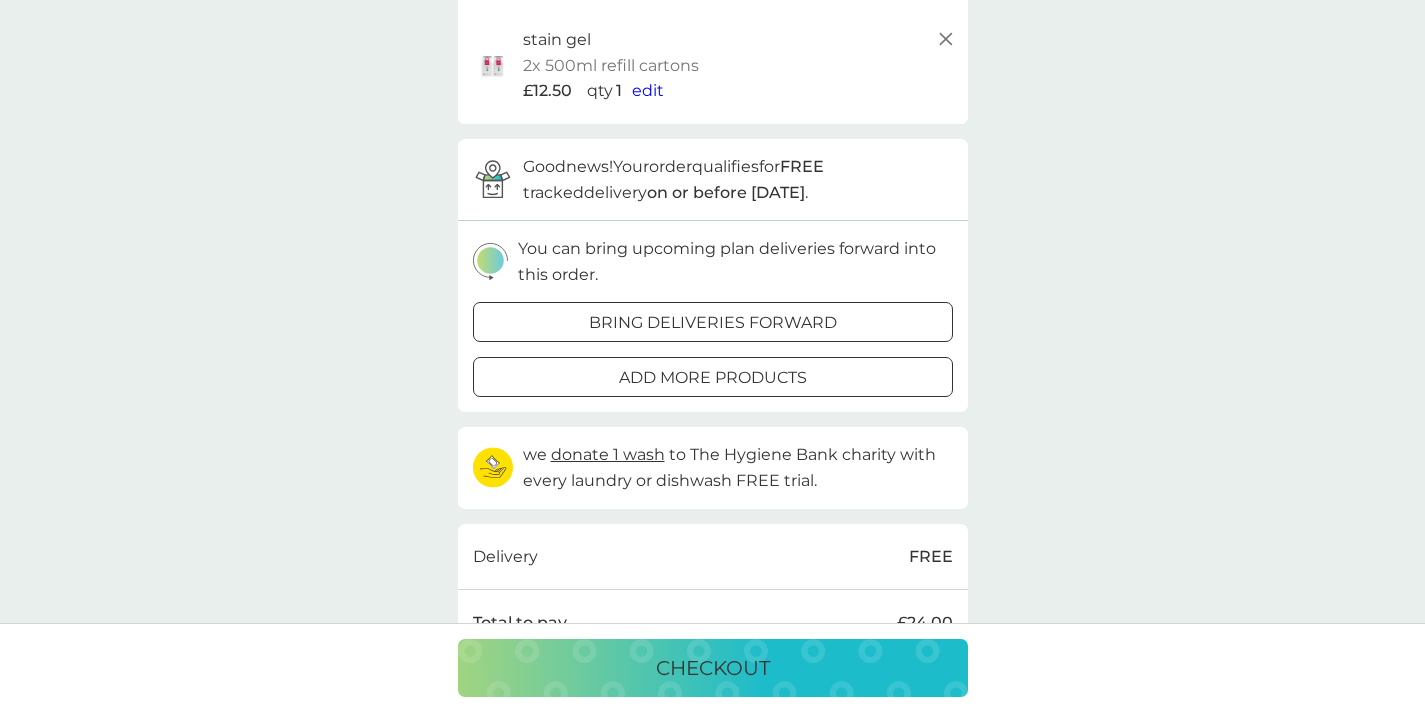 click on "checkout" at bounding box center (713, 668) 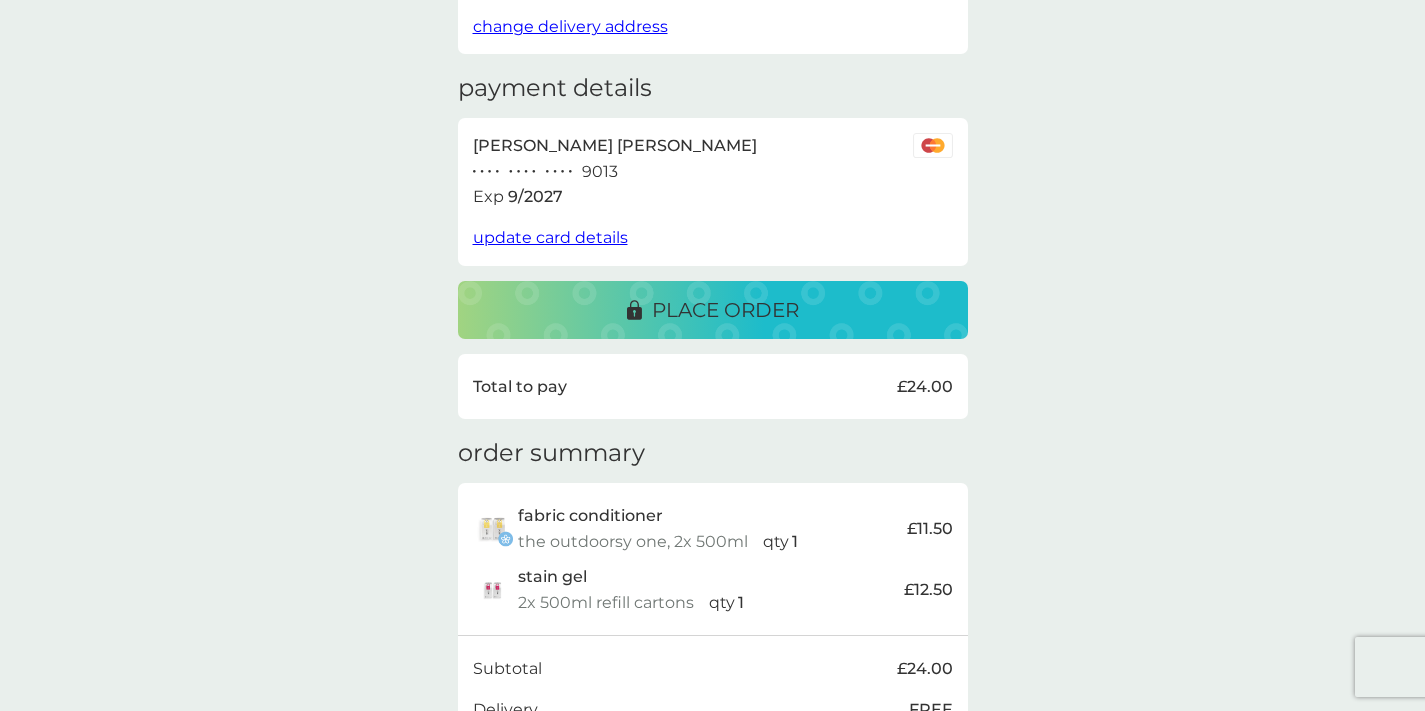 scroll, scrollTop: 194, scrollLeft: 0, axis: vertical 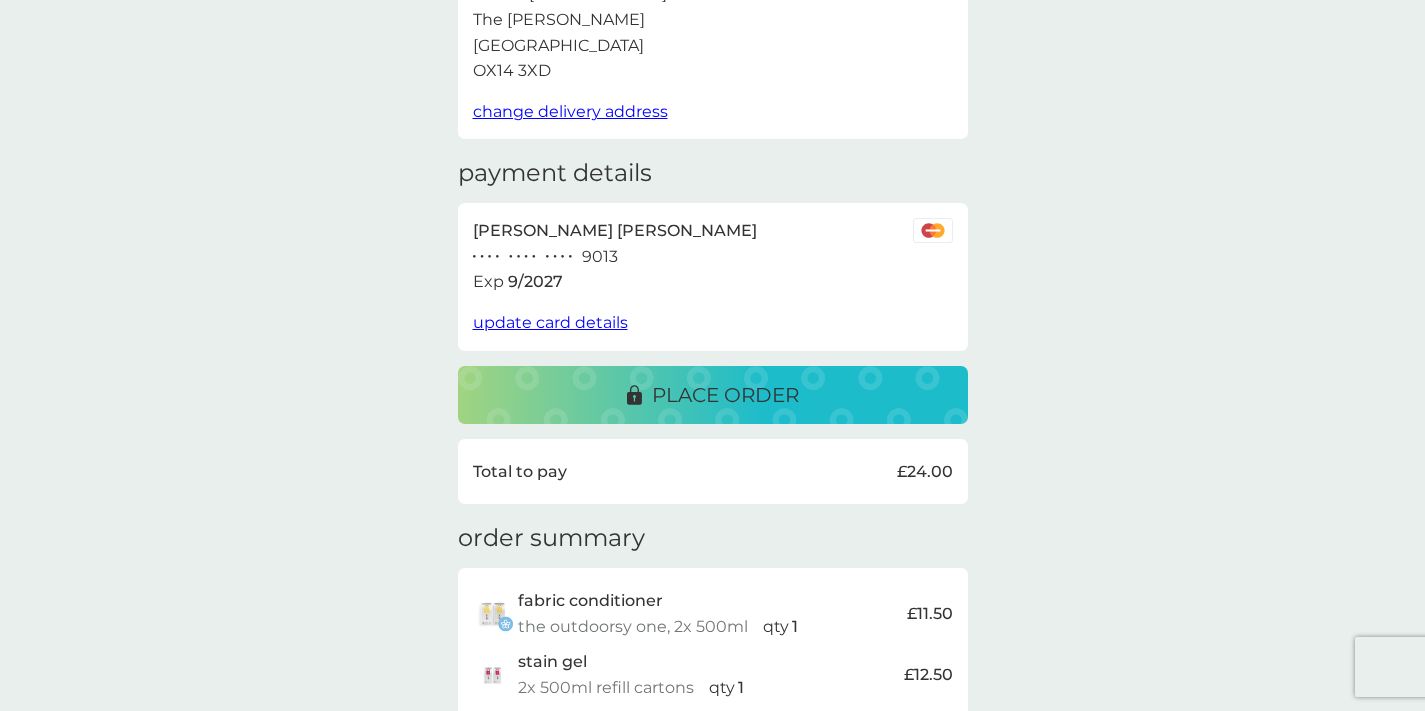 click on "place order" at bounding box center (725, 395) 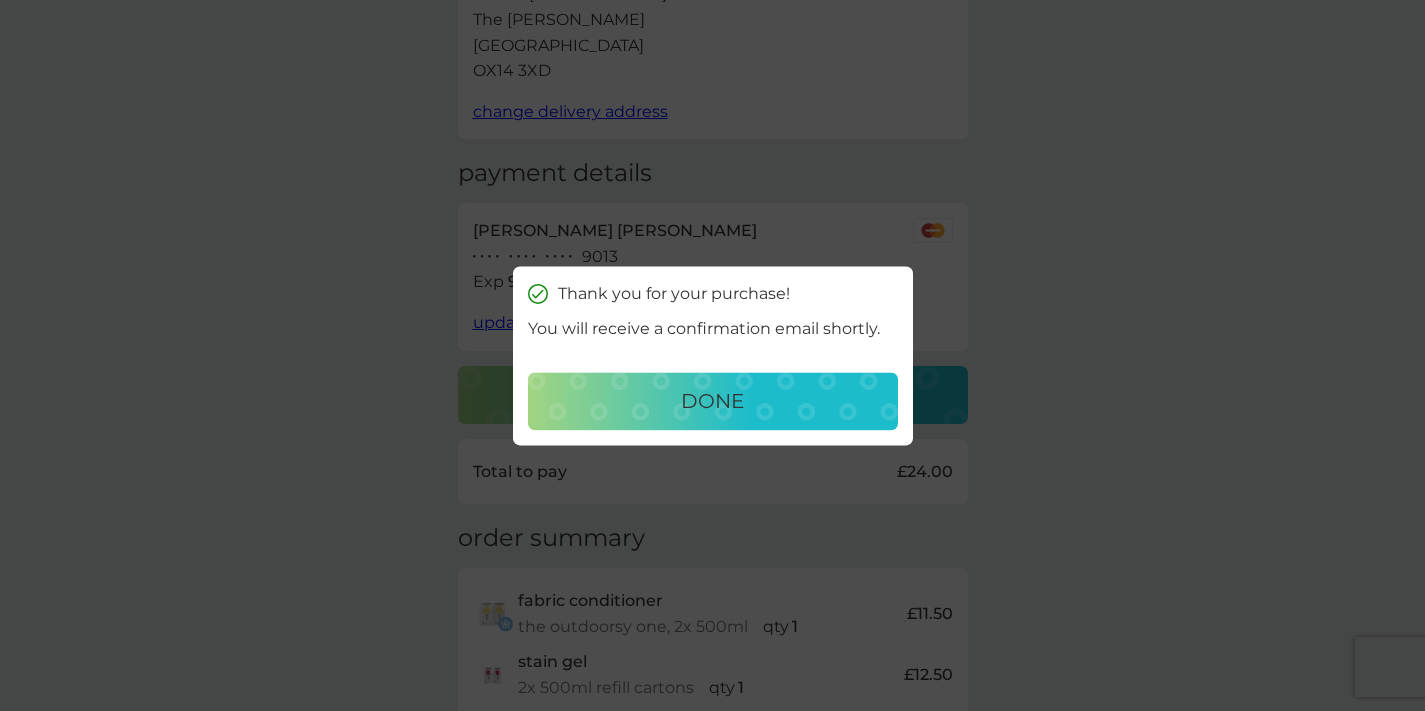 click on "done" at bounding box center (712, 401) 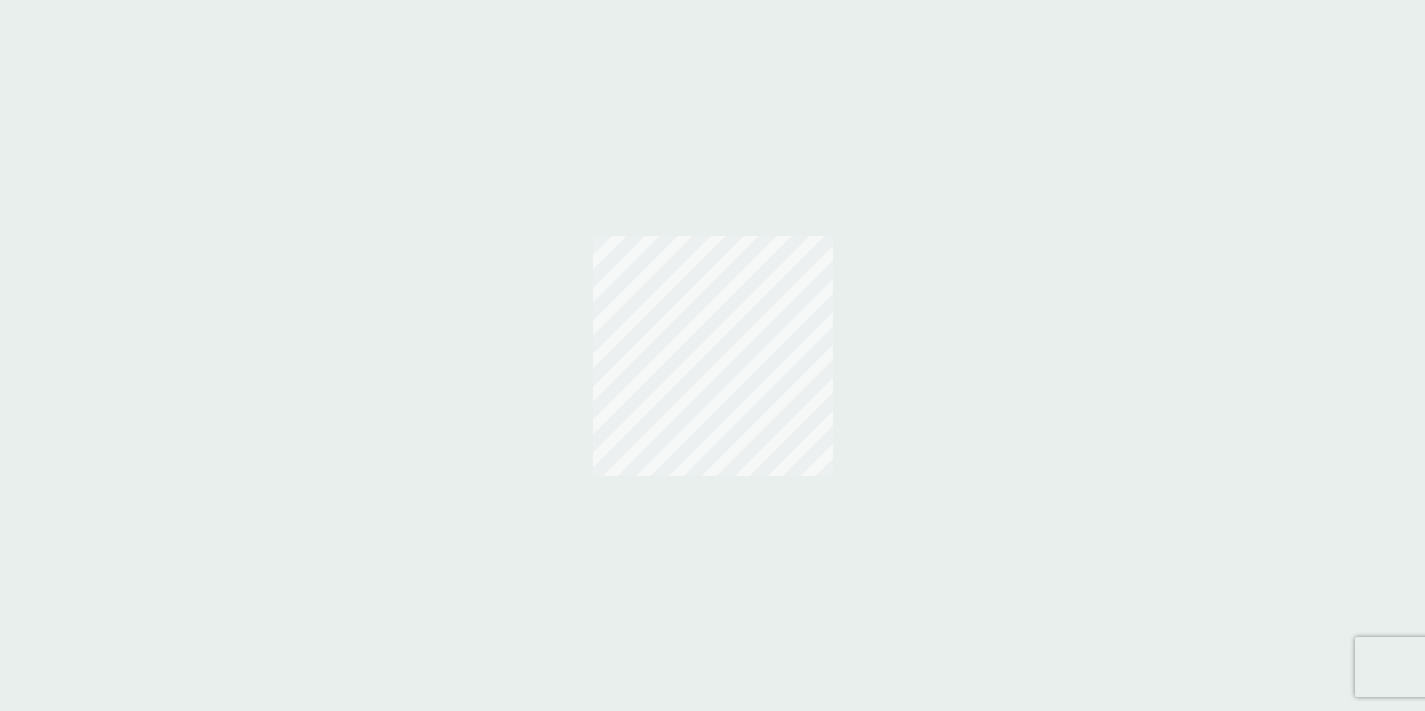 scroll, scrollTop: 0, scrollLeft: 0, axis: both 